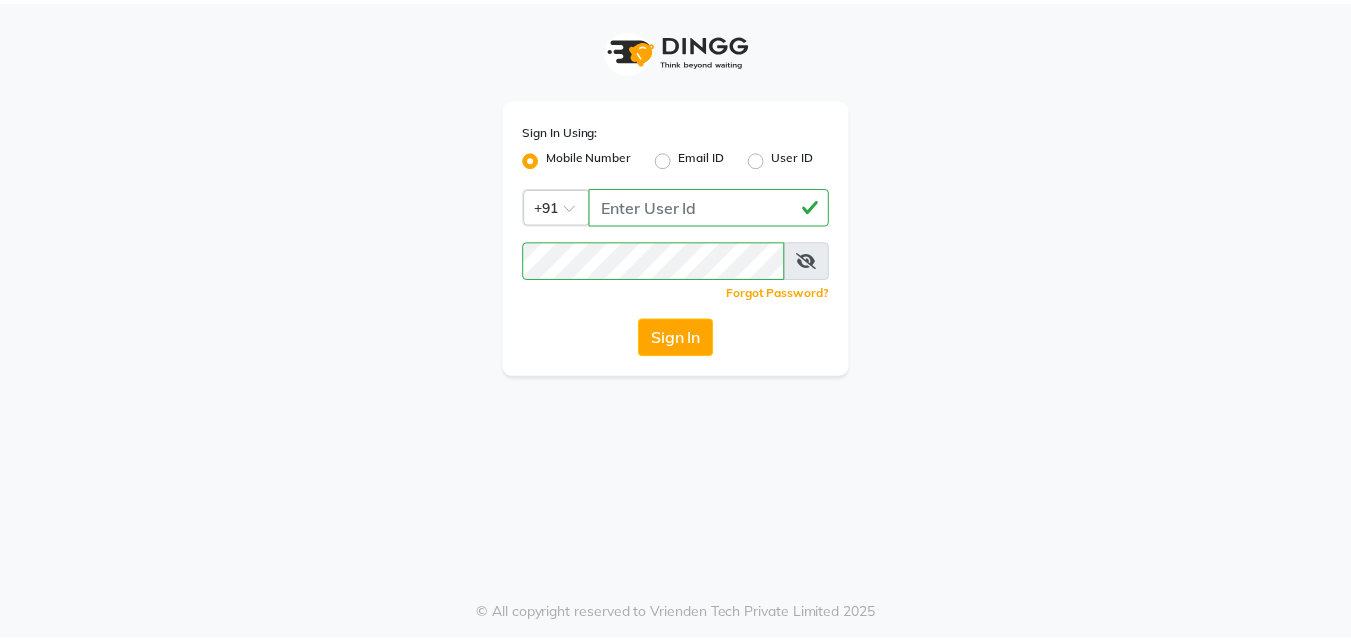 scroll, scrollTop: 0, scrollLeft: 0, axis: both 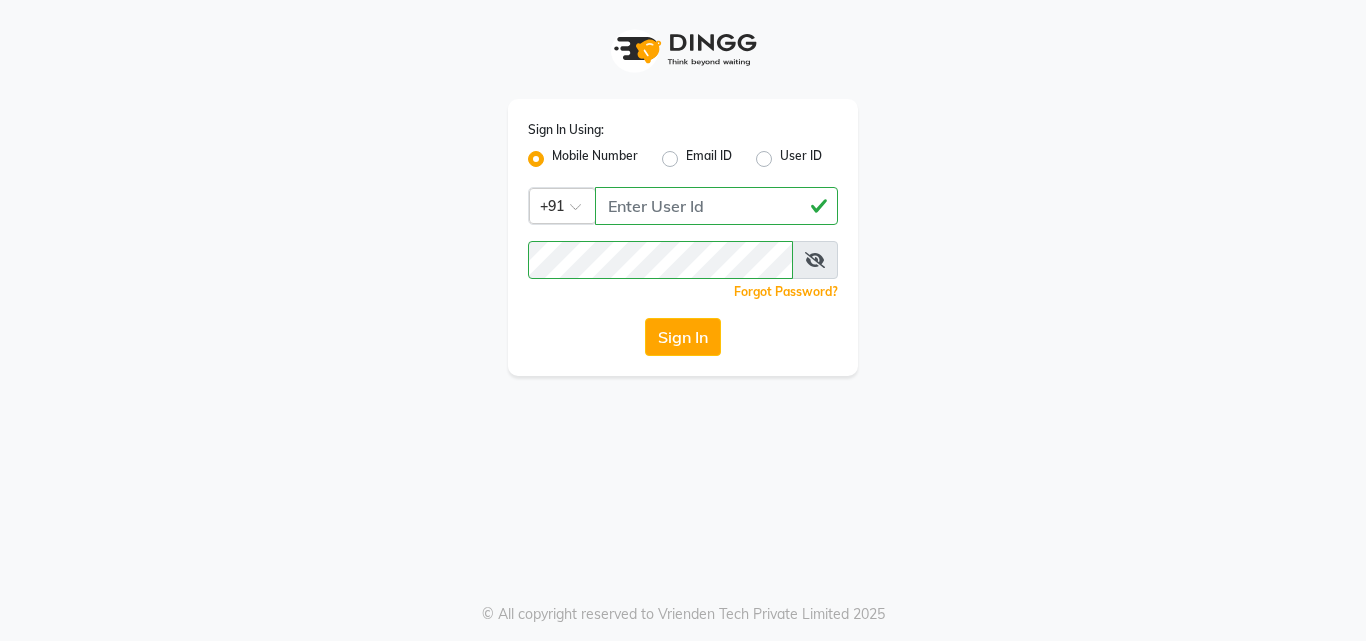 click on "Sign In" 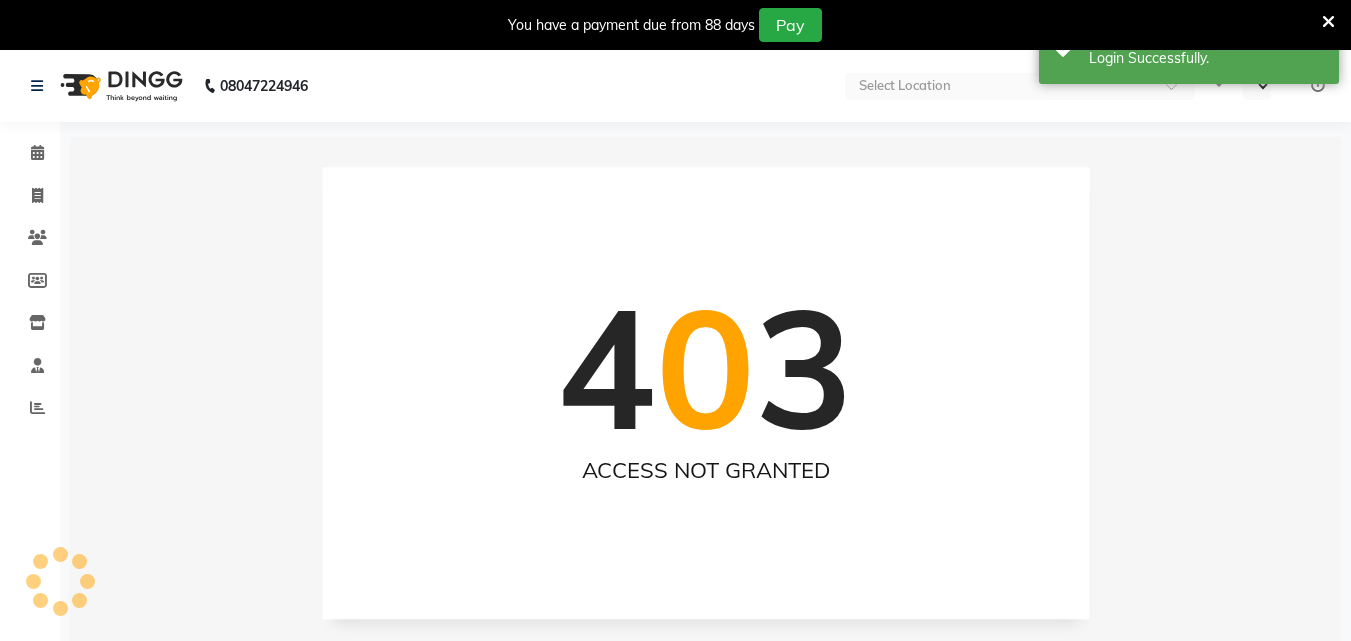 select on "en" 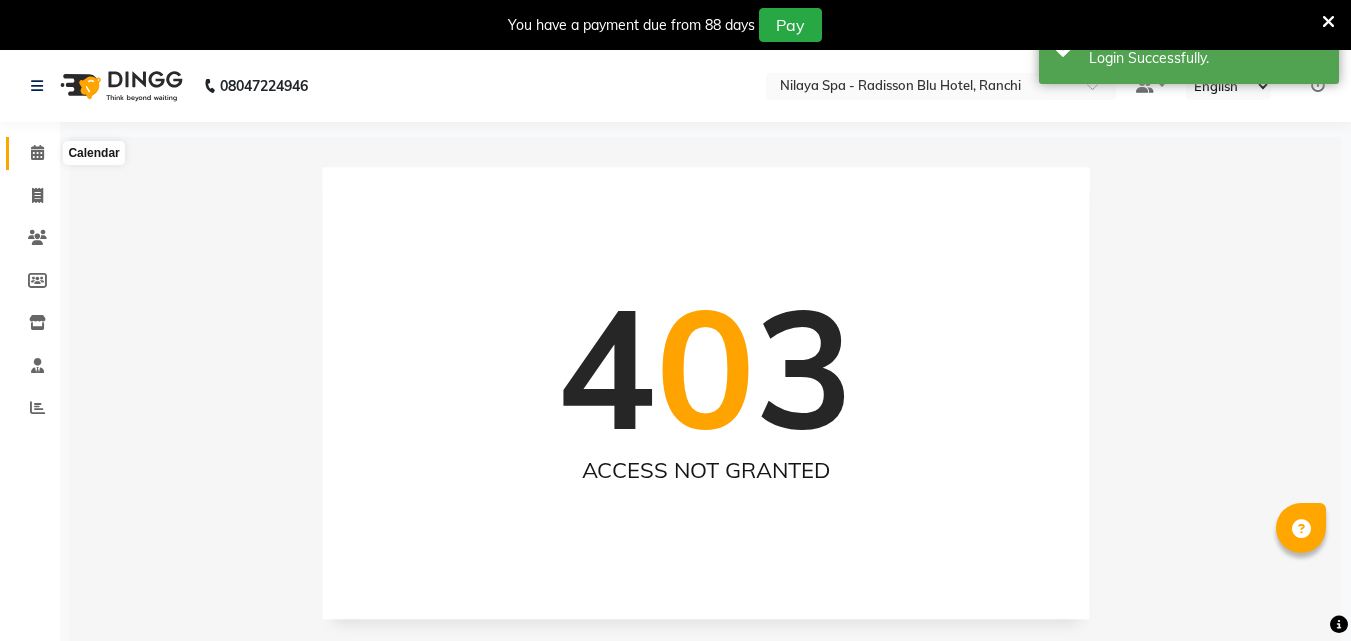 click 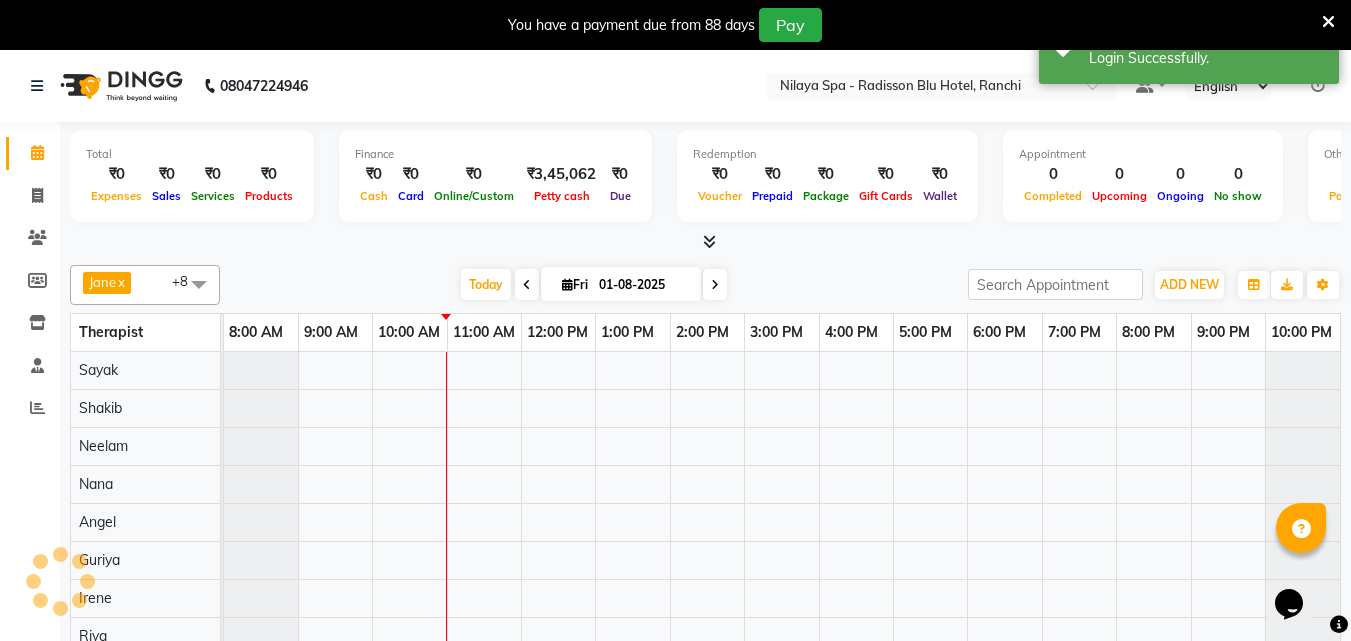 scroll, scrollTop: 0, scrollLeft: 0, axis: both 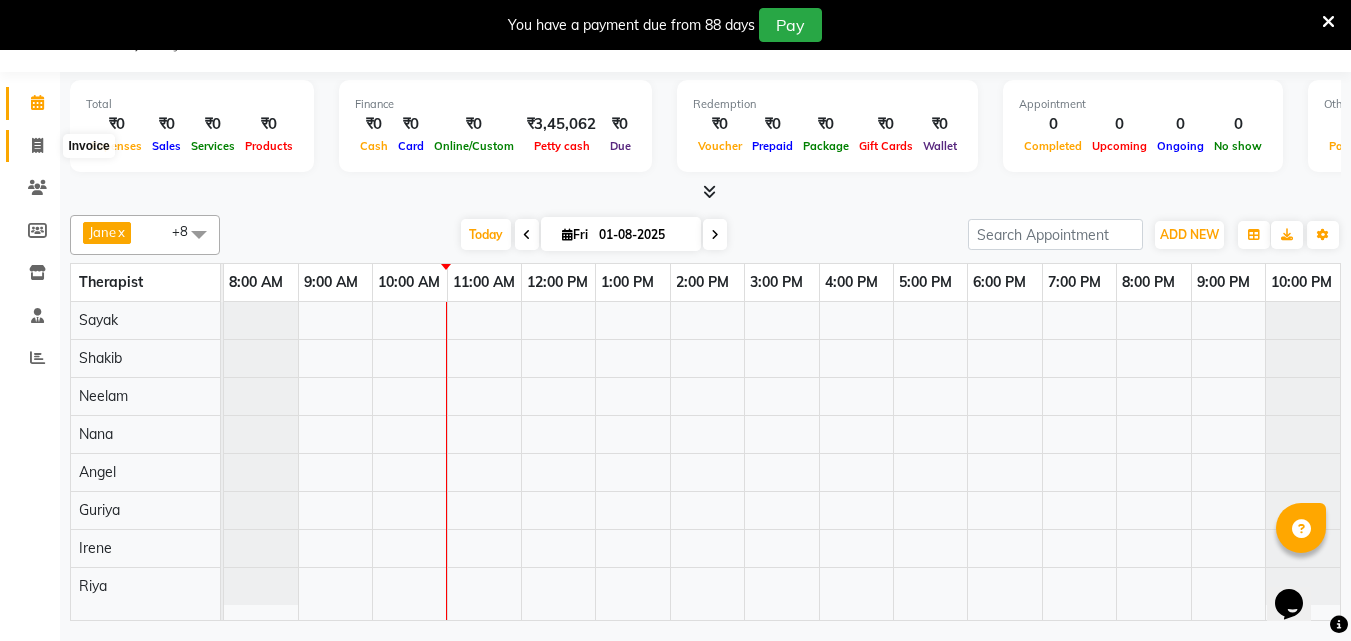 click 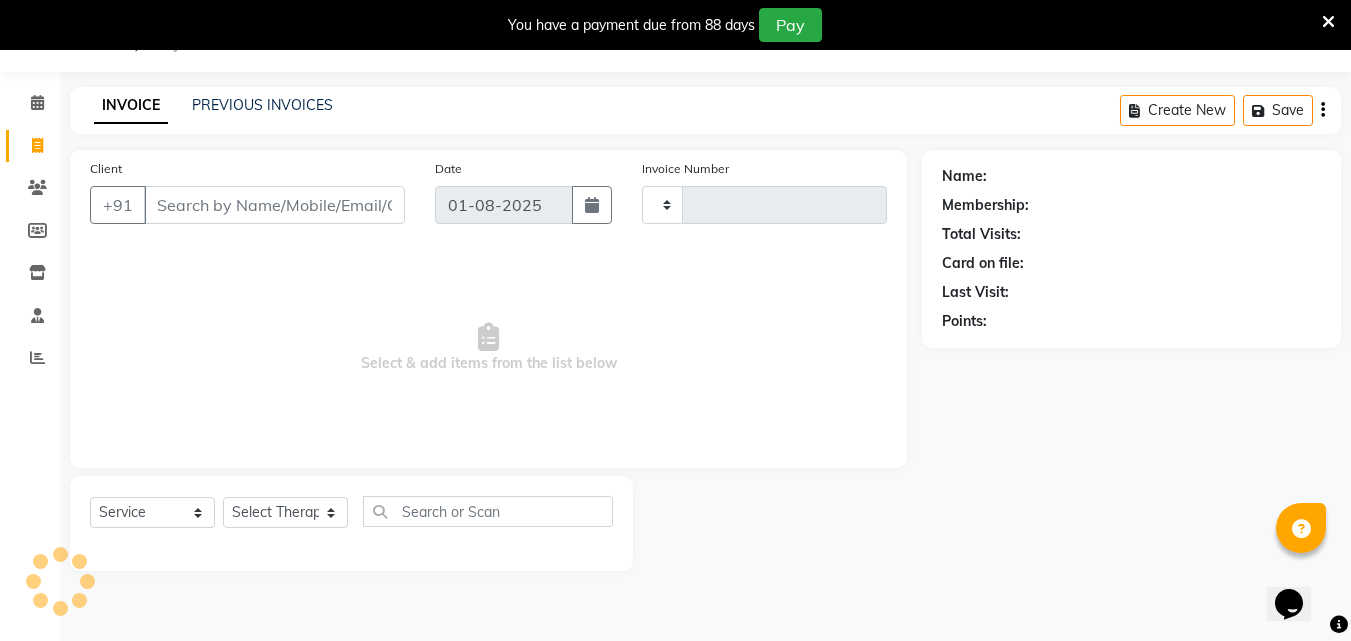 type on "0973" 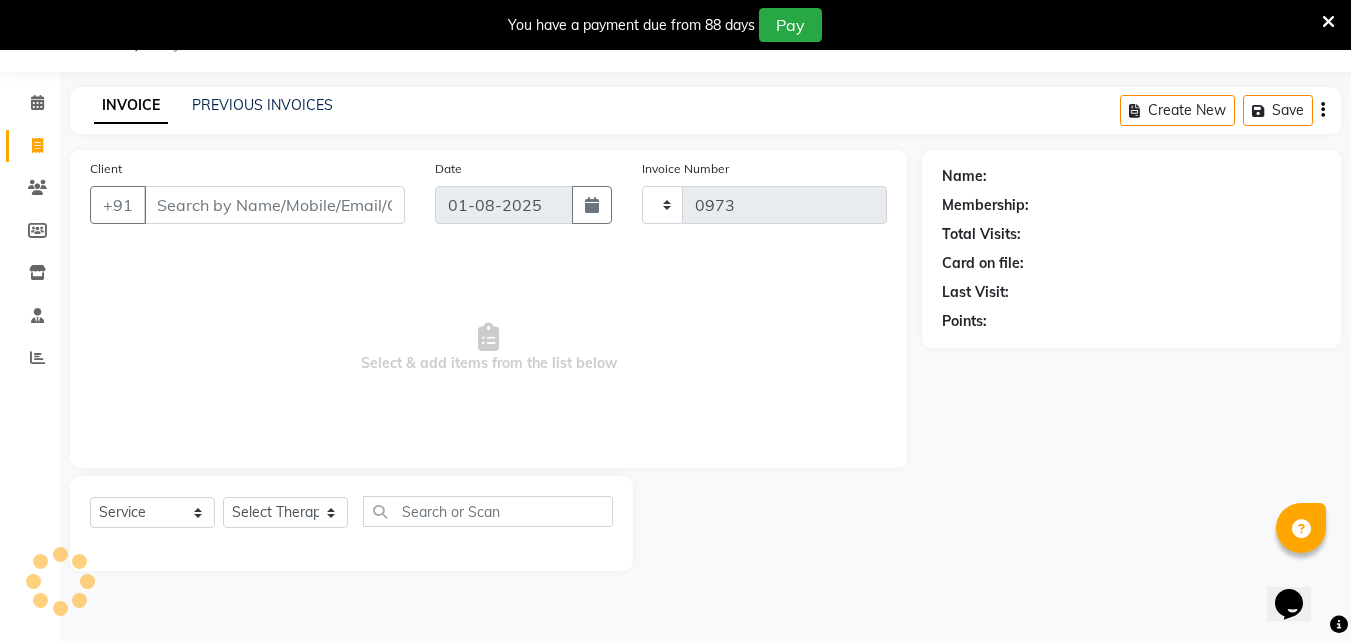 select on "8066" 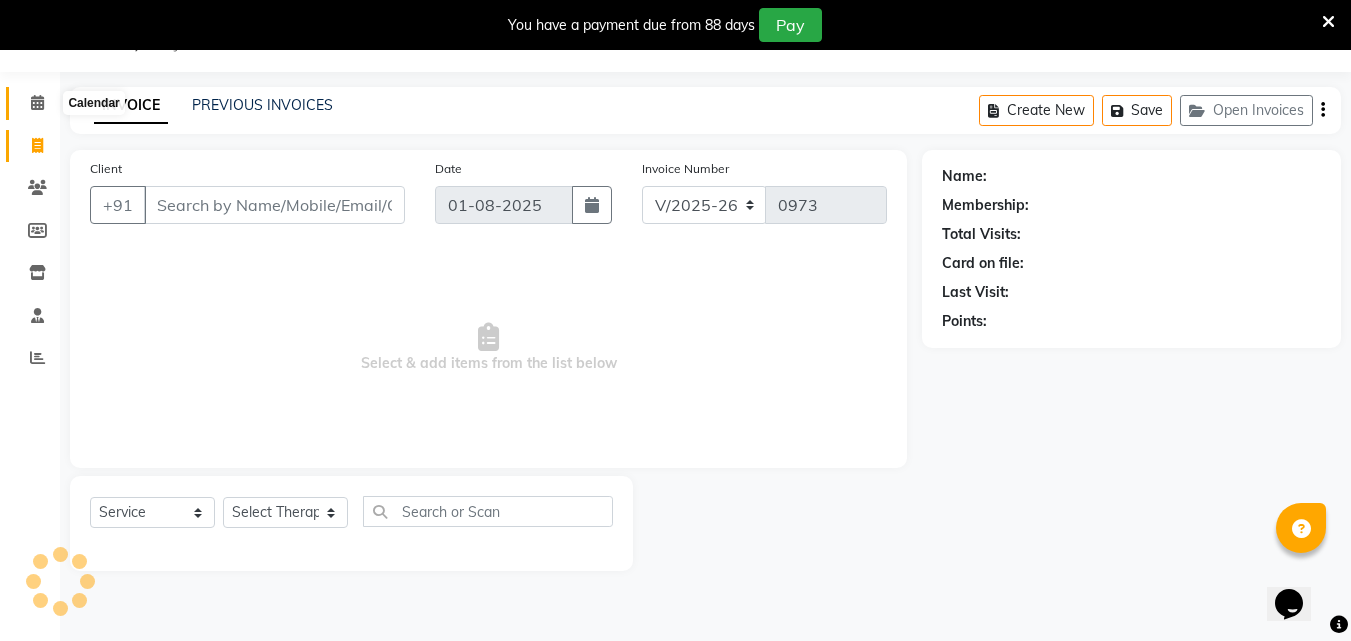 click 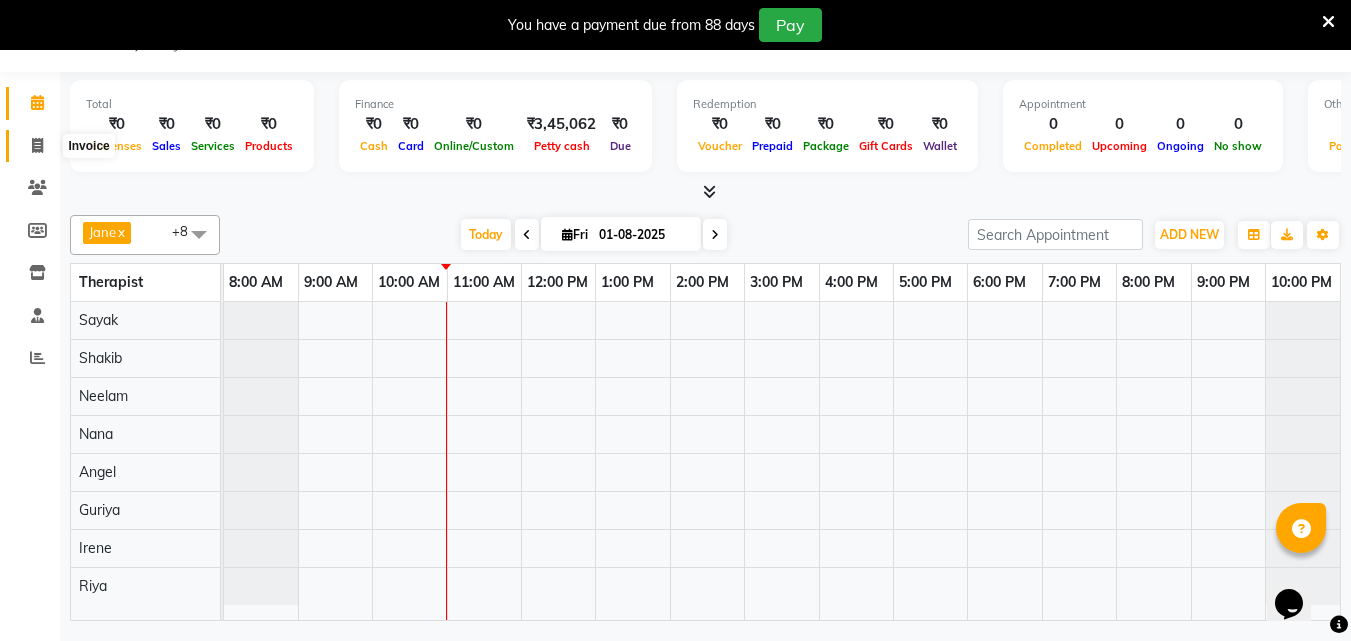 click 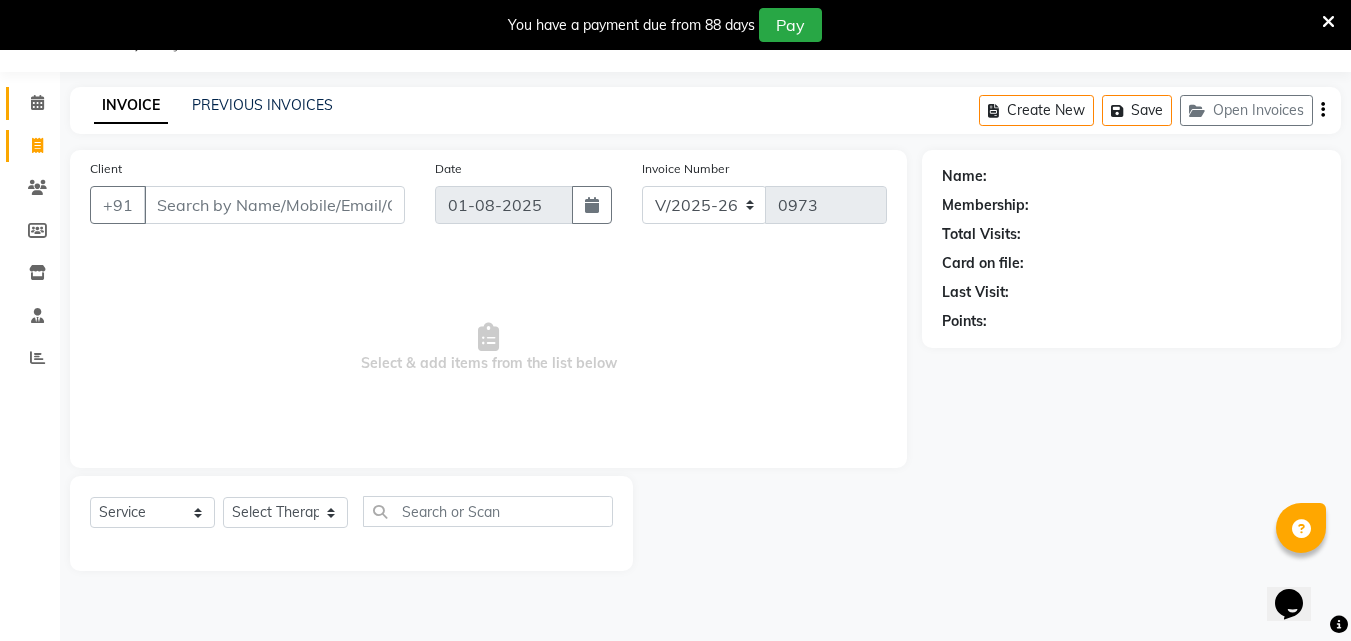 click on "Calendar" 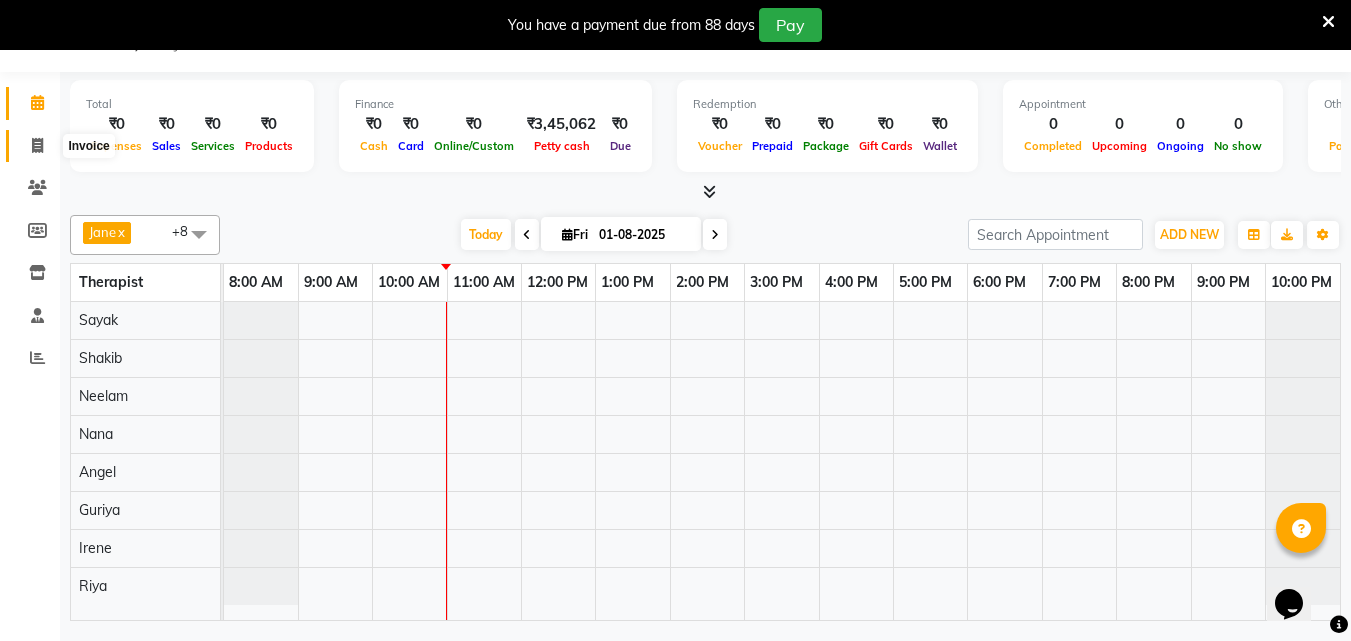 click 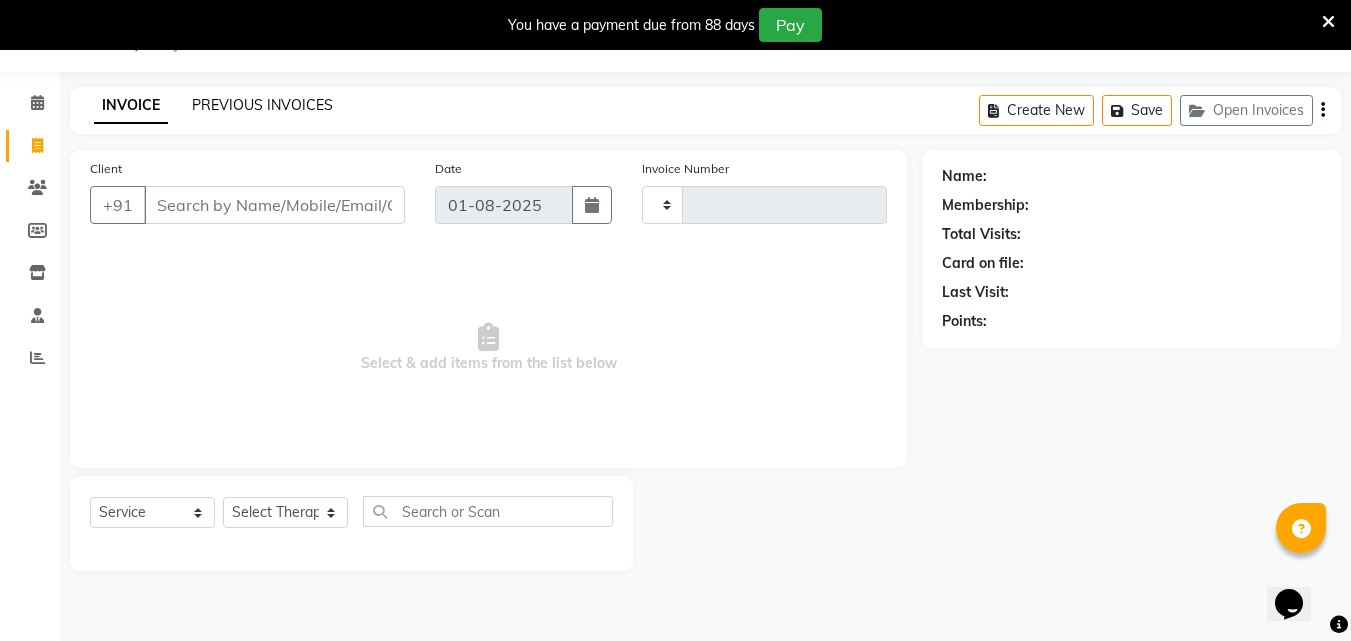 type on "0973" 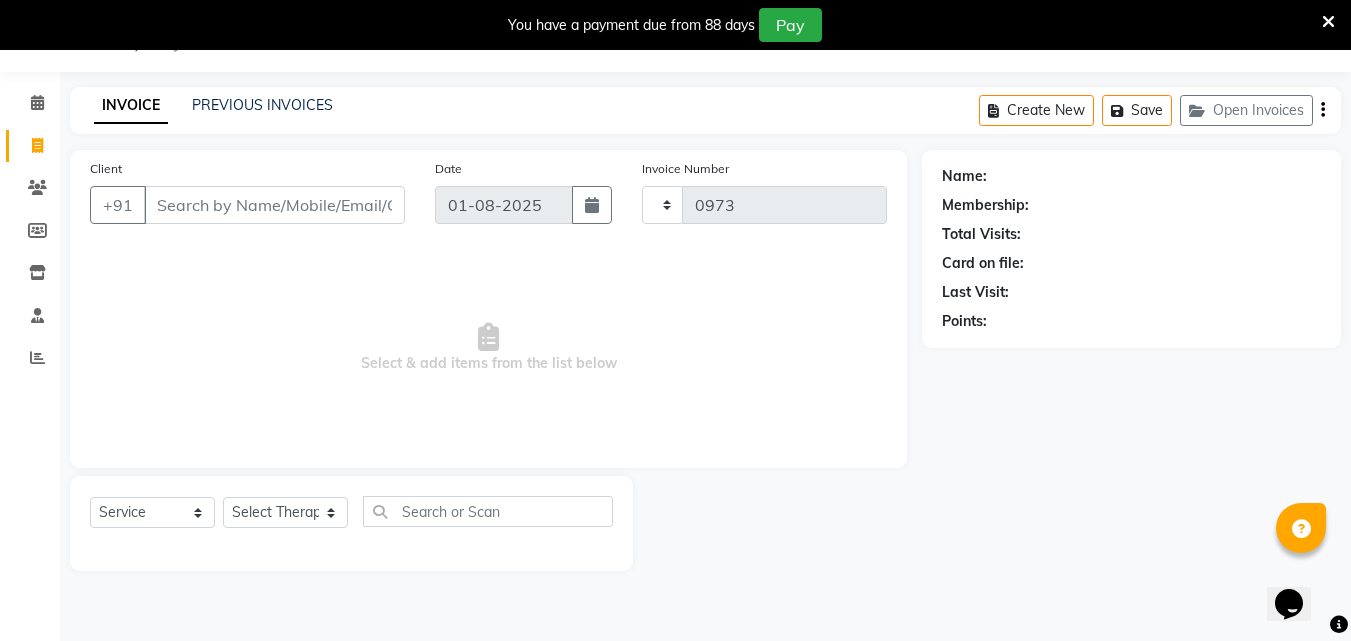 select on "8066" 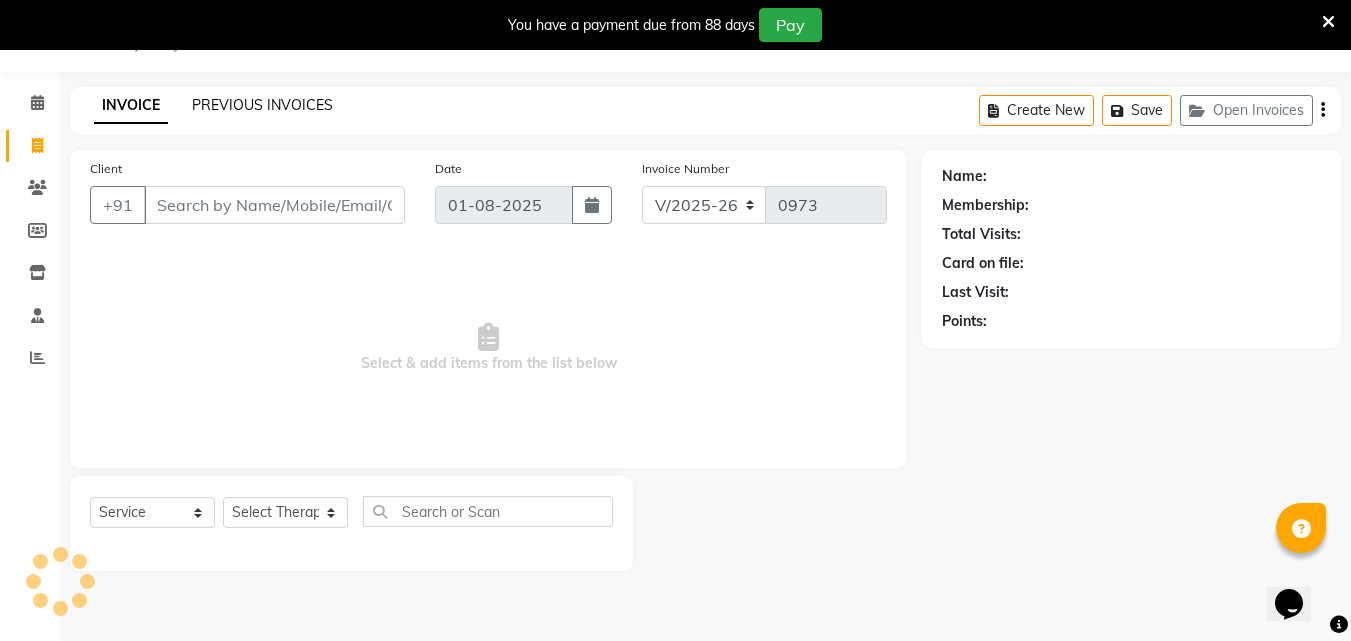 click on "PREVIOUS INVOICES" 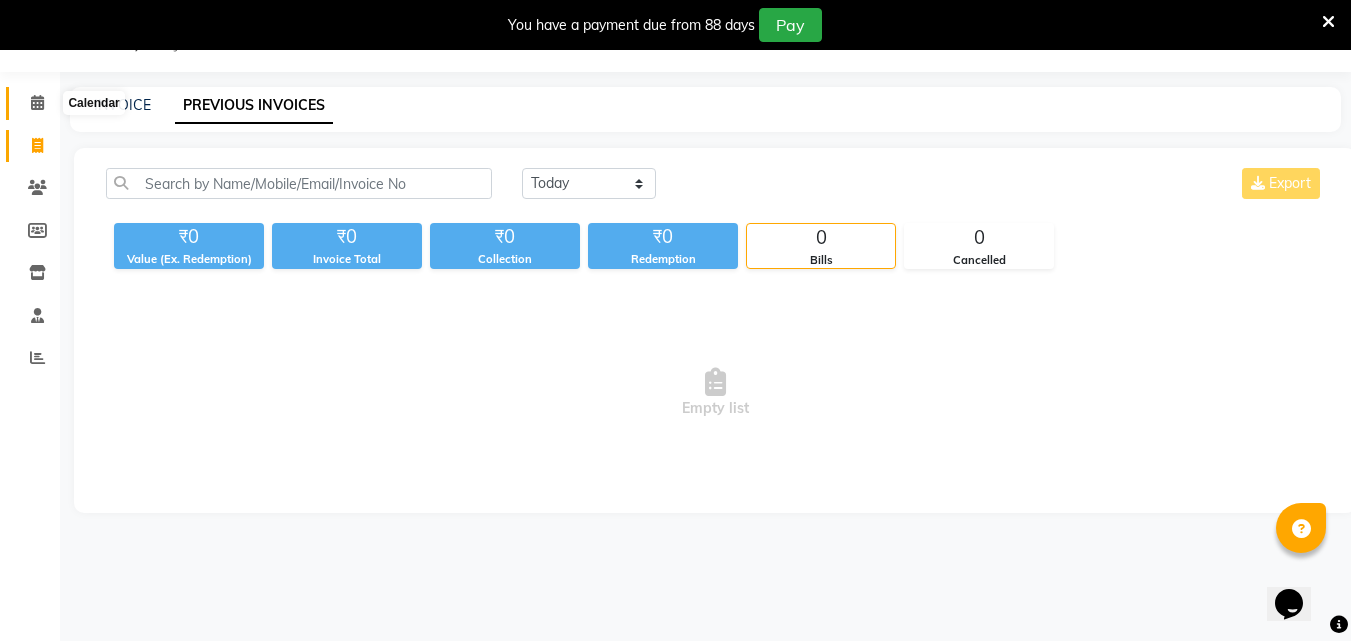 click 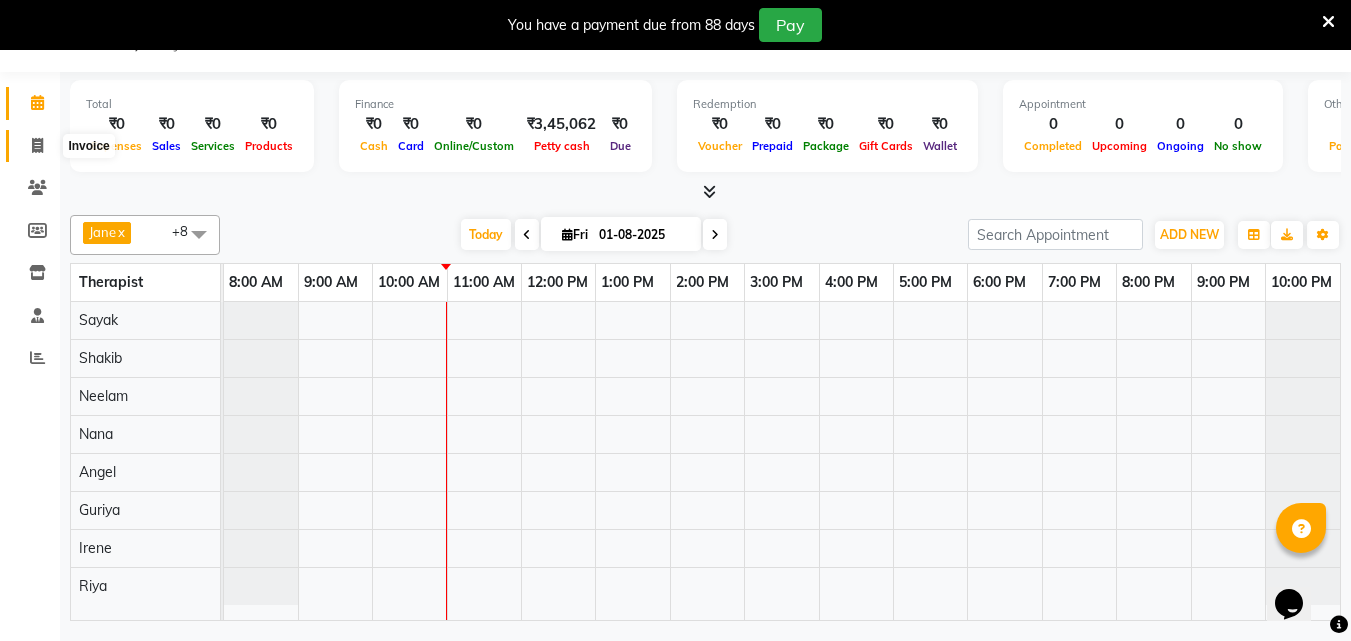 click 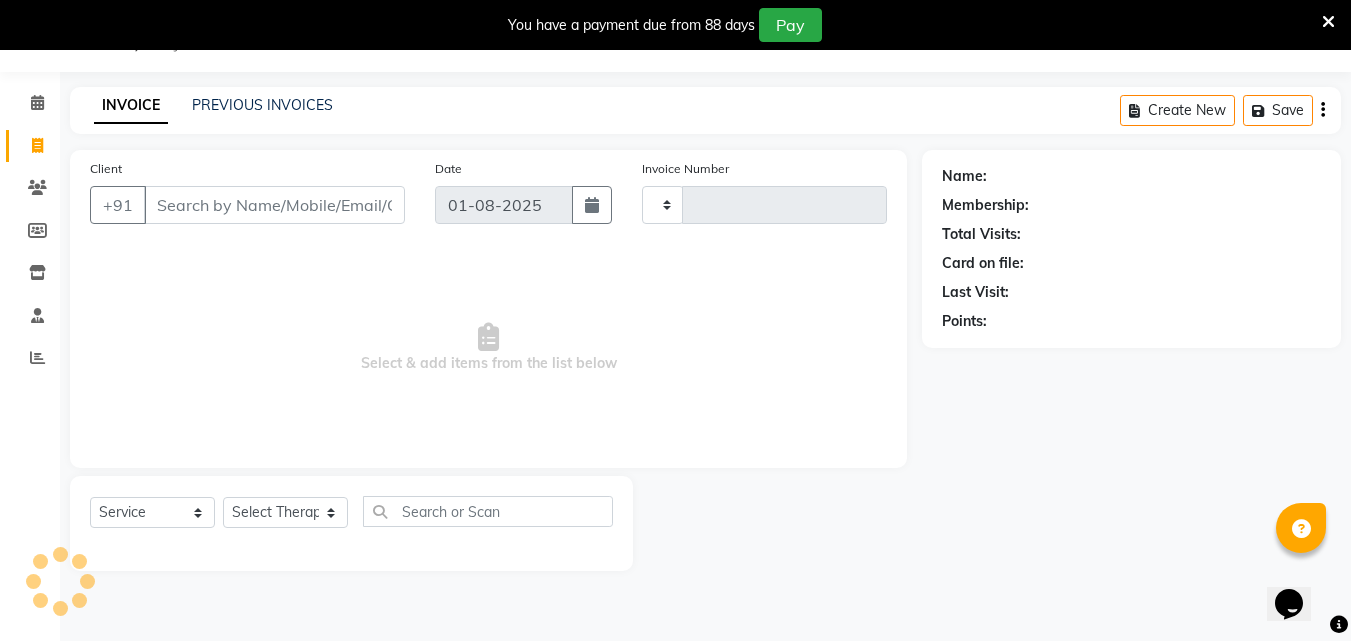type on "0973" 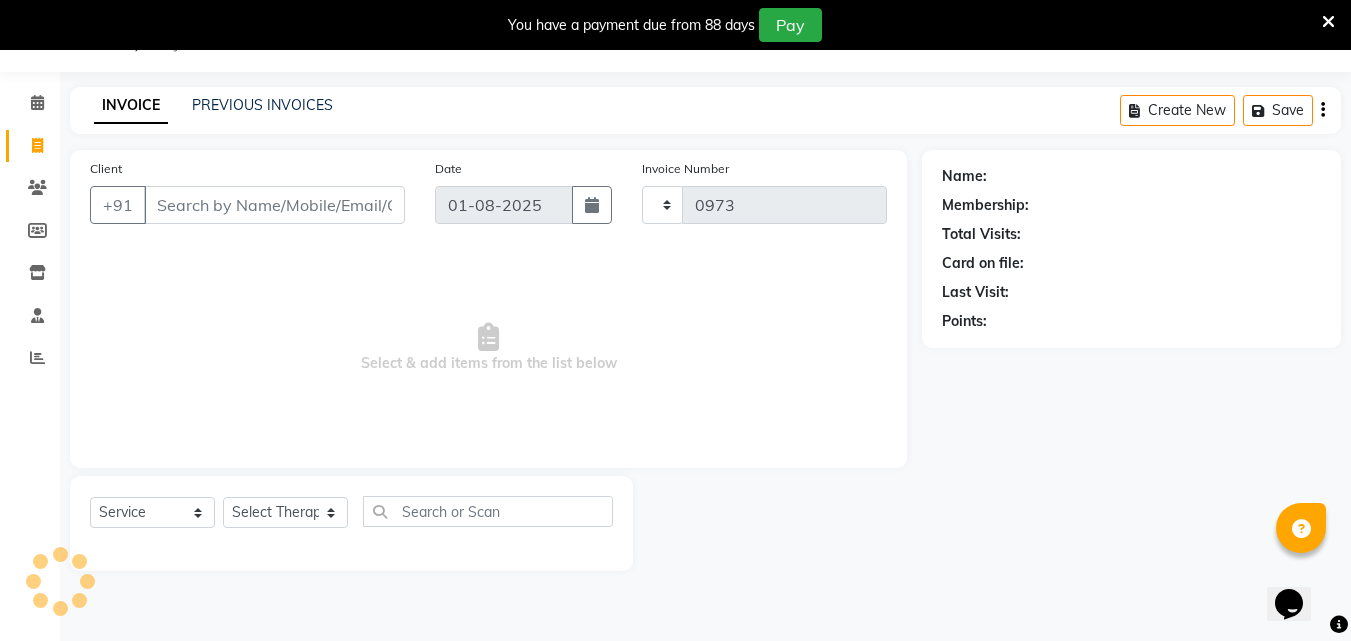 select on "8066" 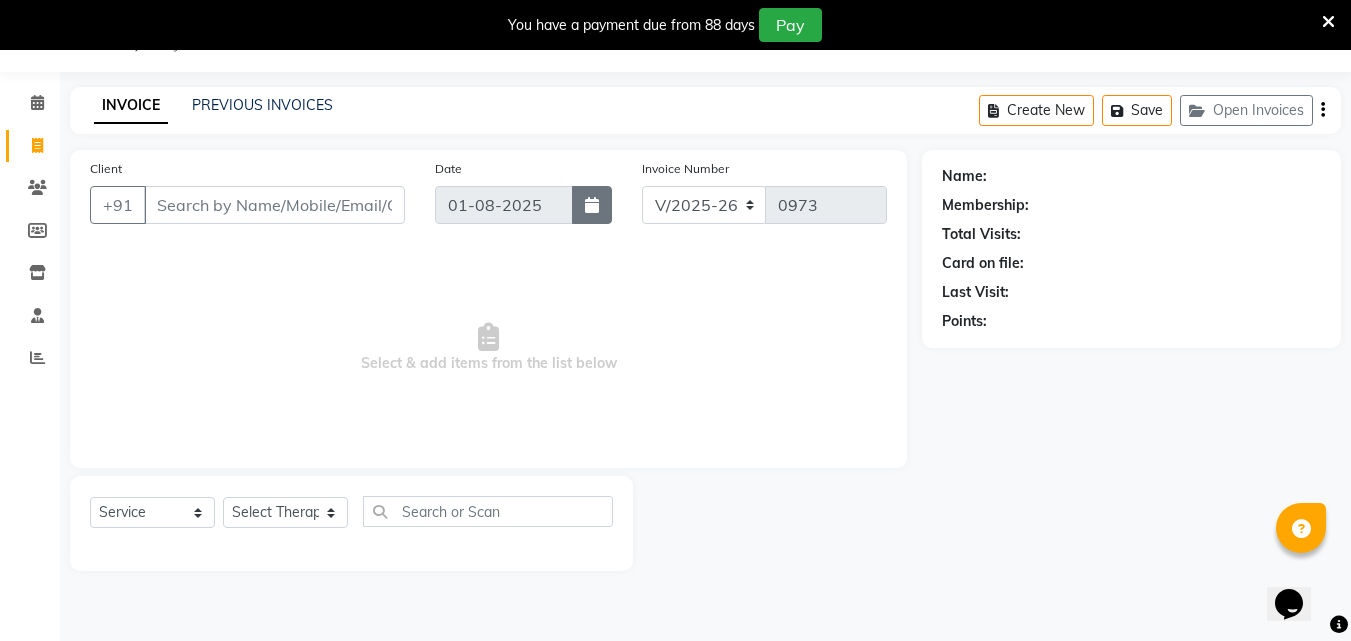 click 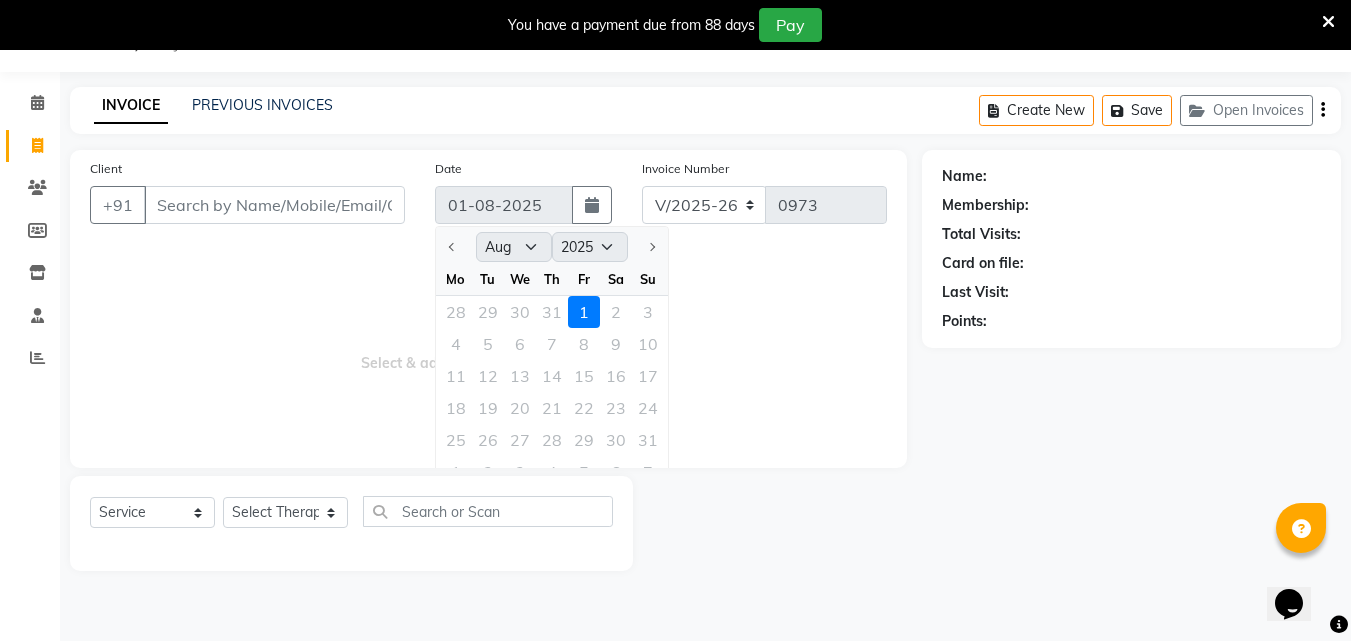 click on "28 29 30 31 1 2 3" 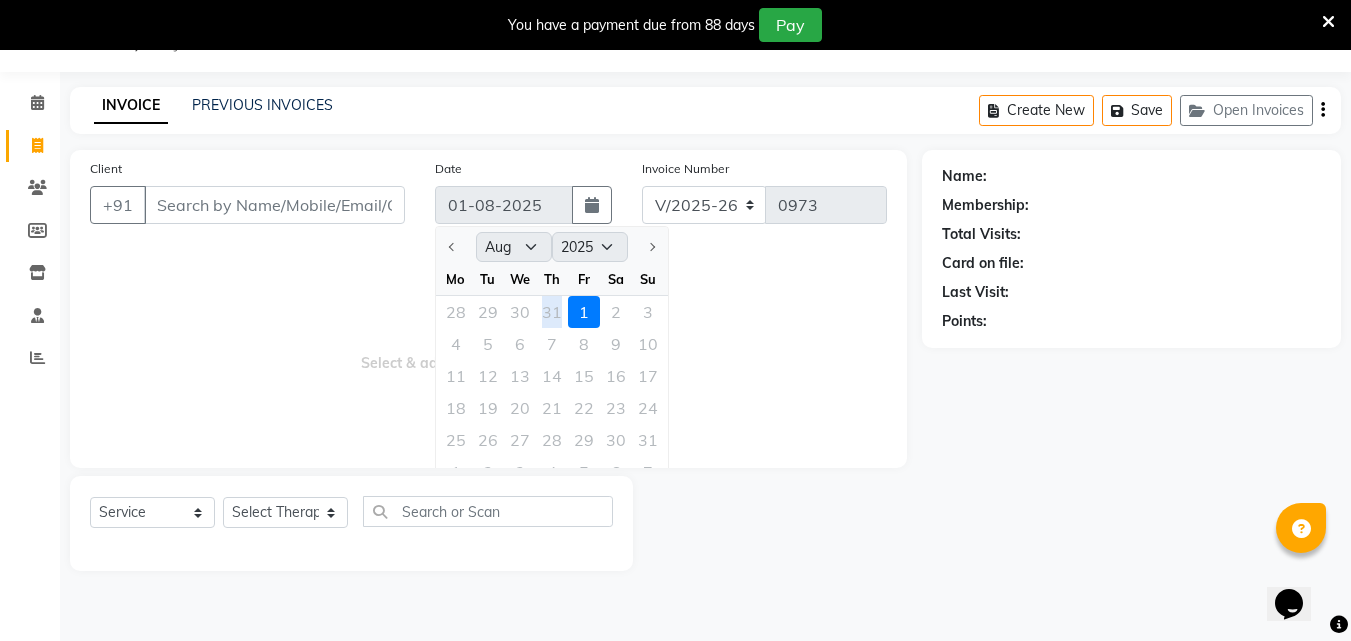 click on "28 29 30 31 1 2 3" 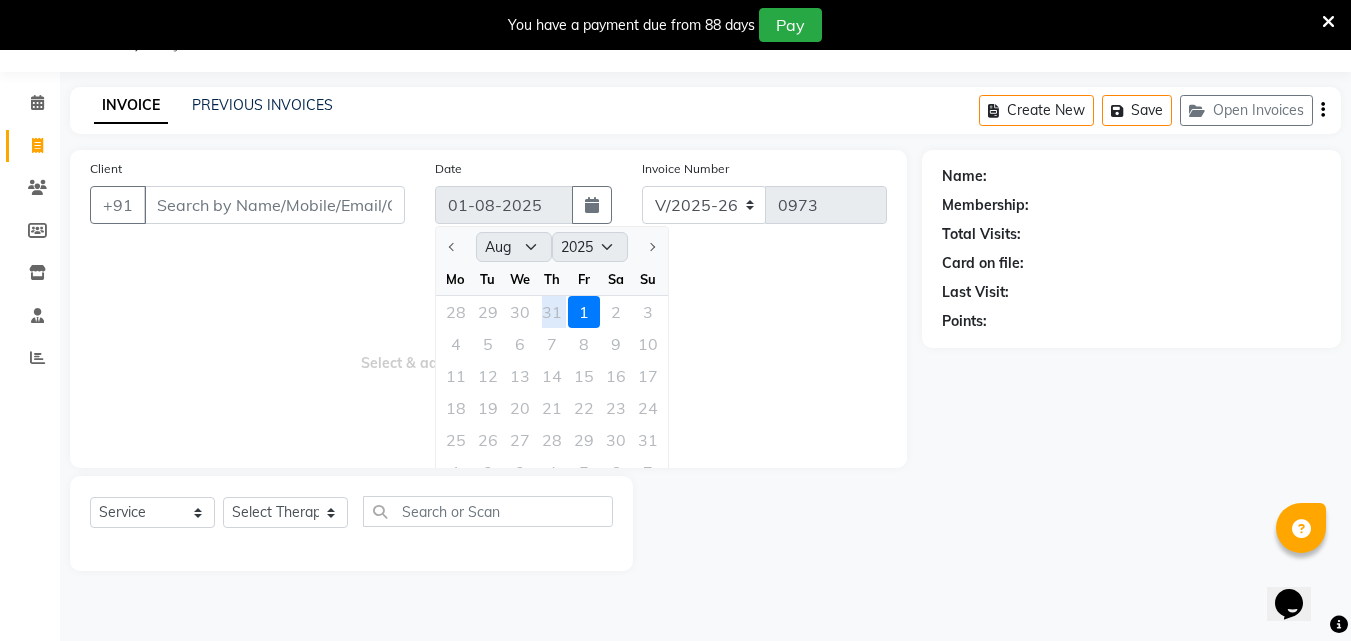 click on "28 29 30 31 1 2 3" 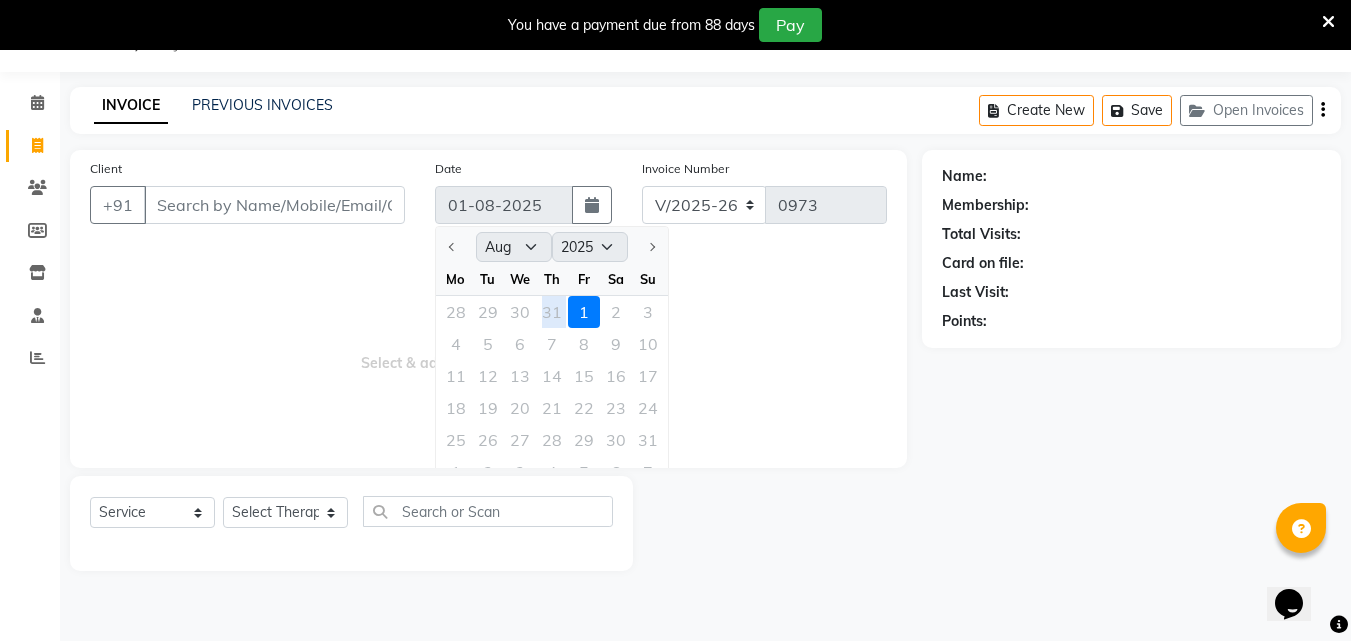 click on "28 29 30 31 1 2 3" 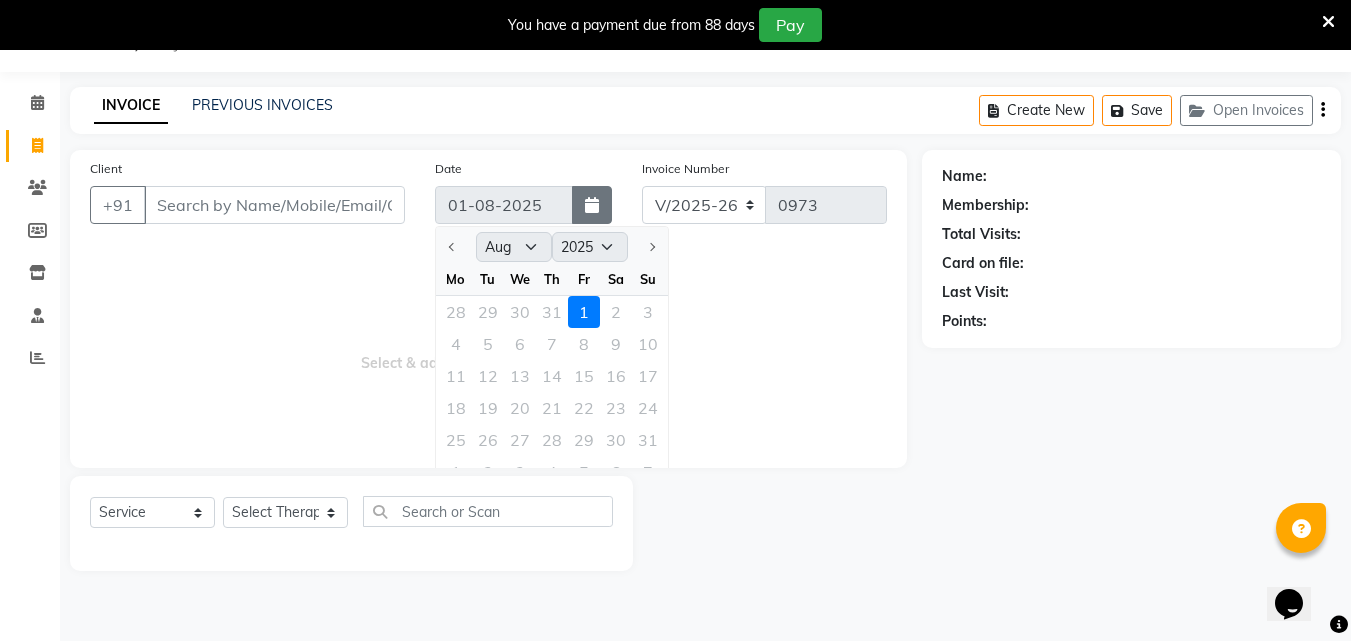 click 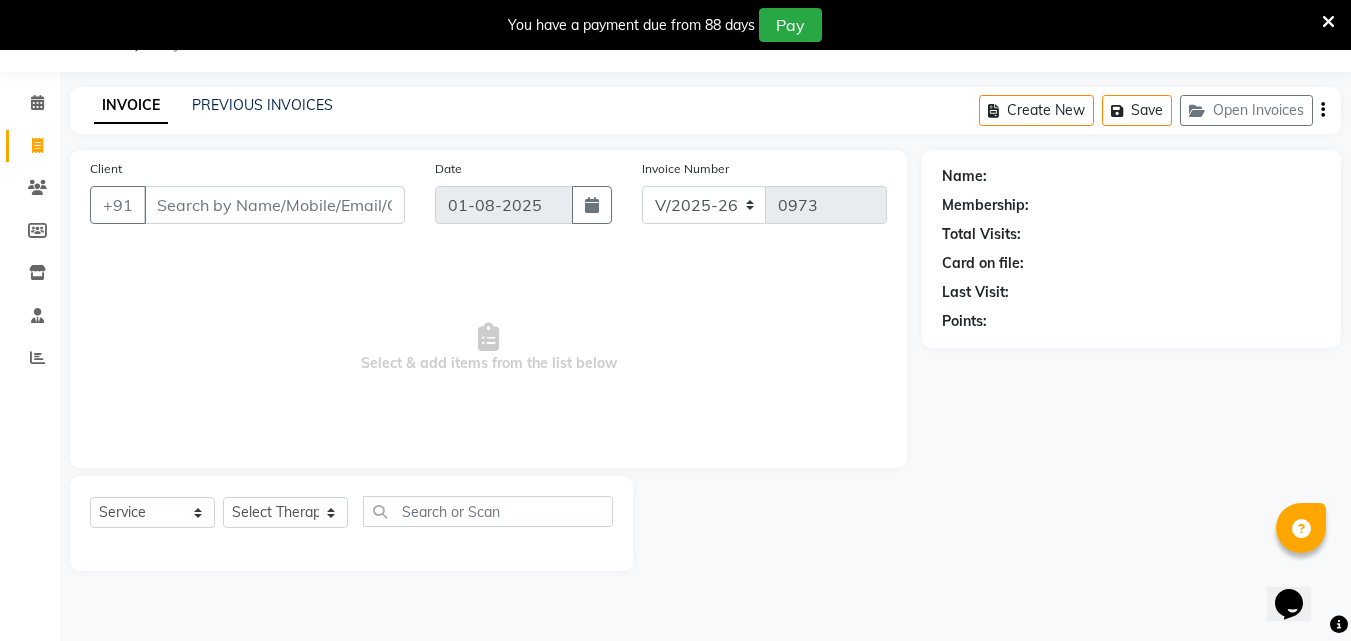click on "Select & add items from the list below" at bounding box center [488, 348] 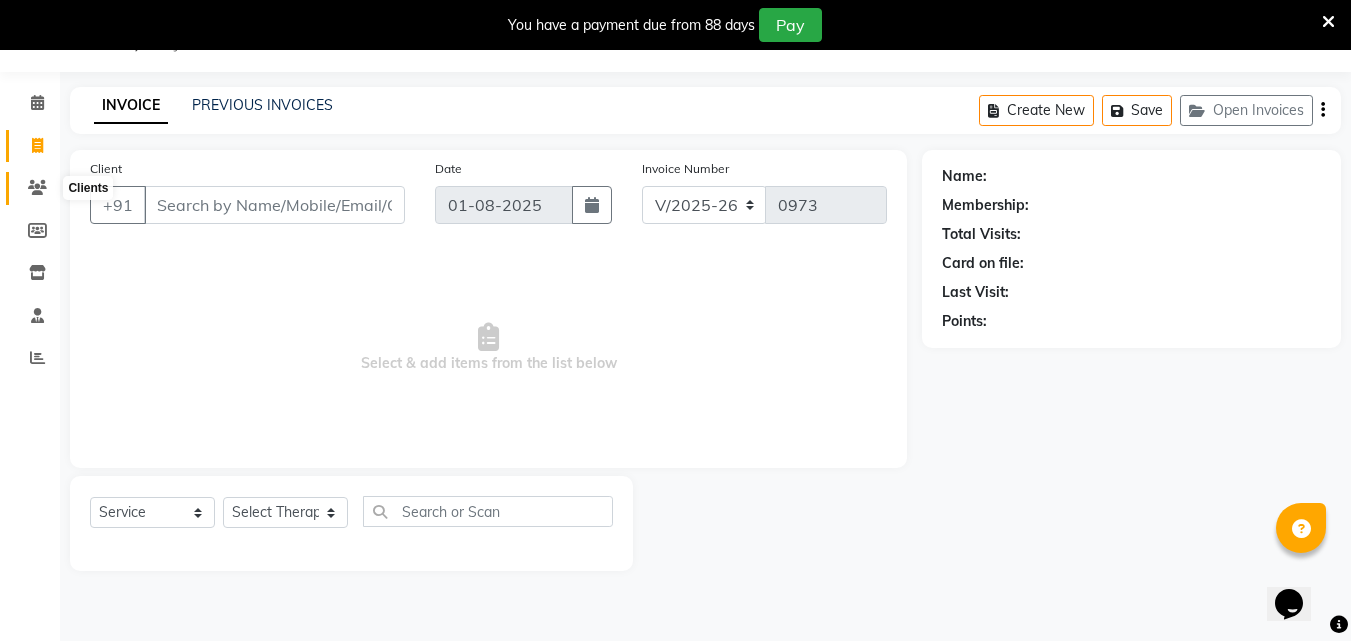 click 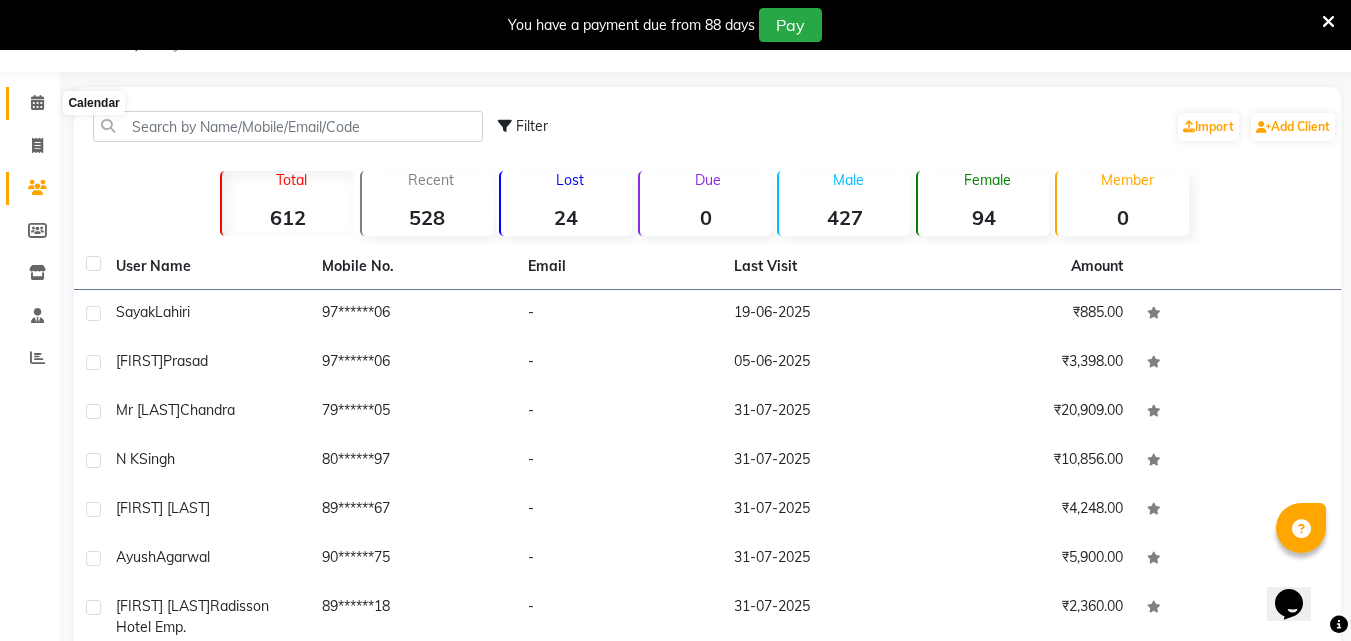click 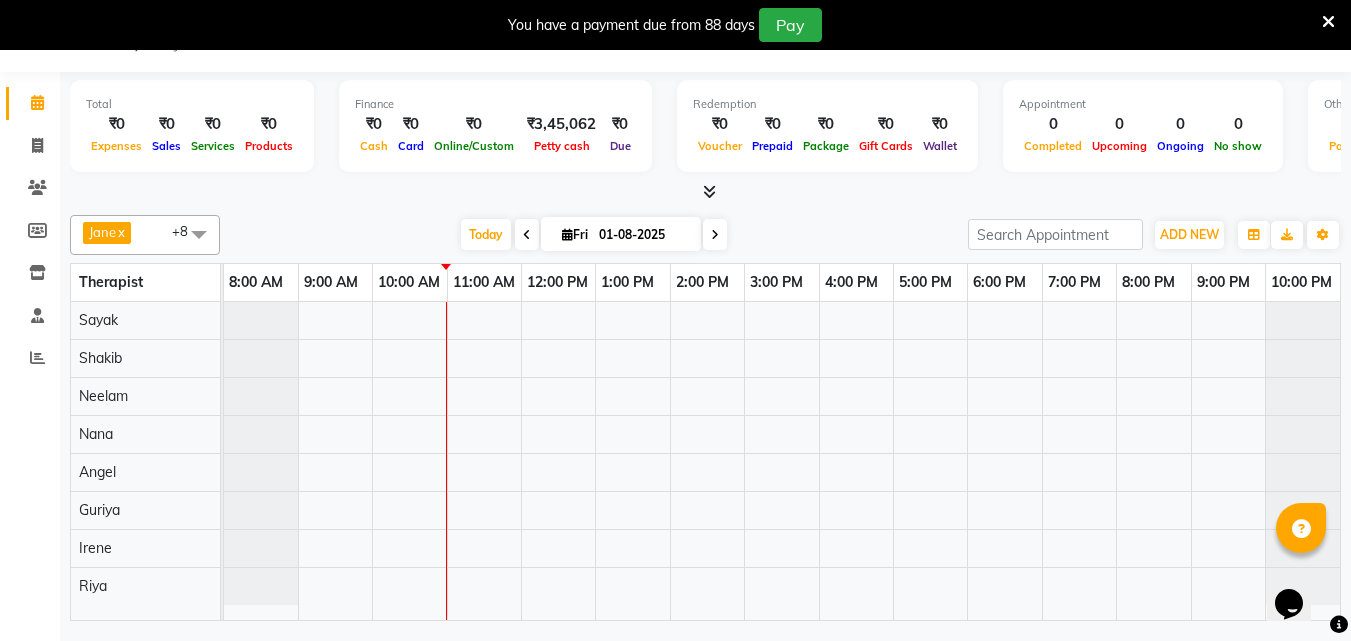 click at bounding box center [527, 235] 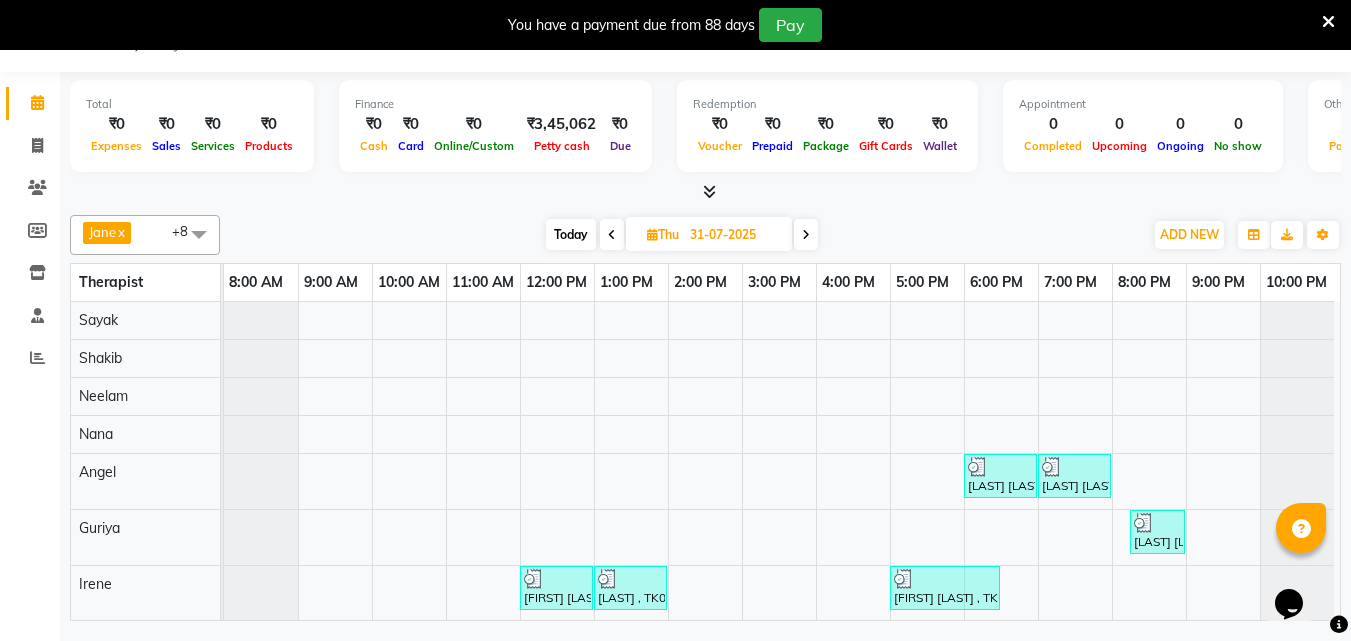 scroll, scrollTop: 100, scrollLeft: 0, axis: vertical 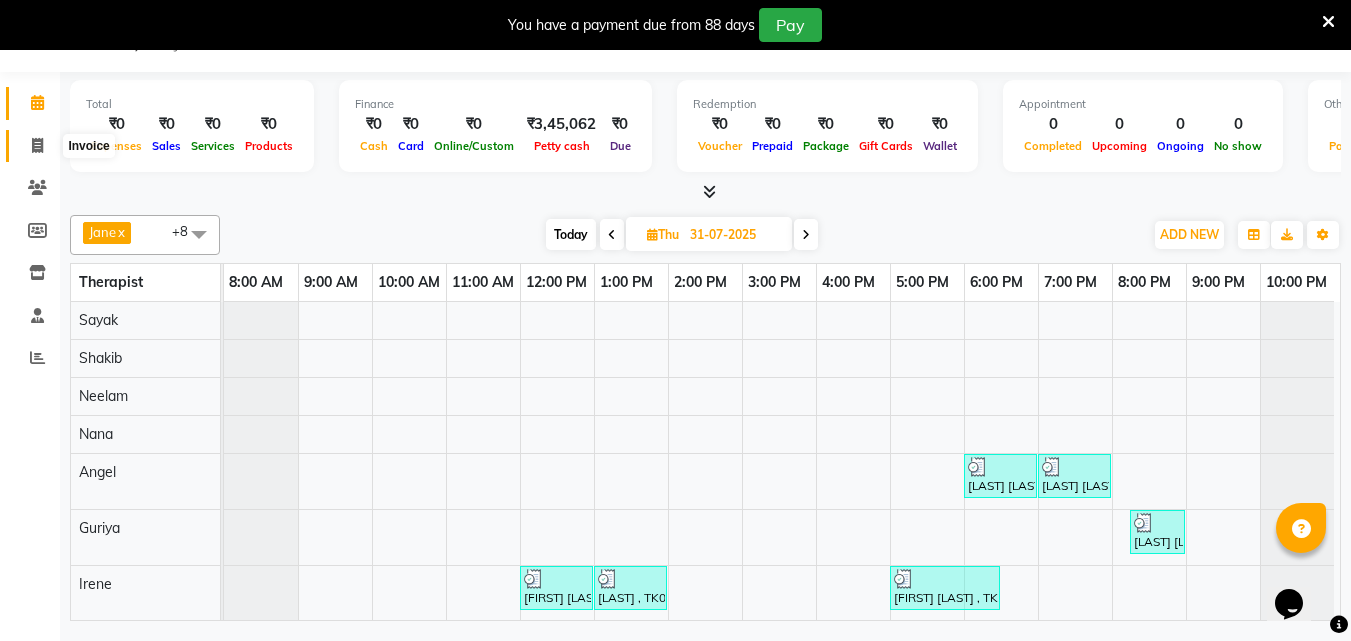 click 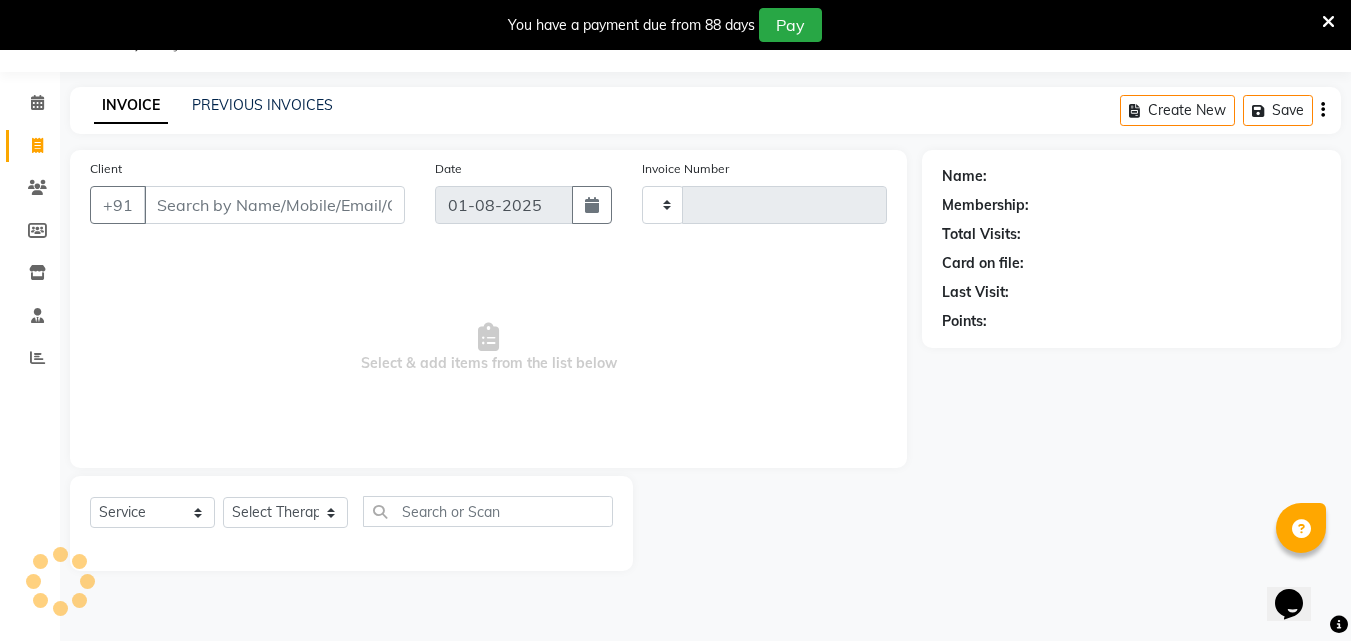 type on "0973" 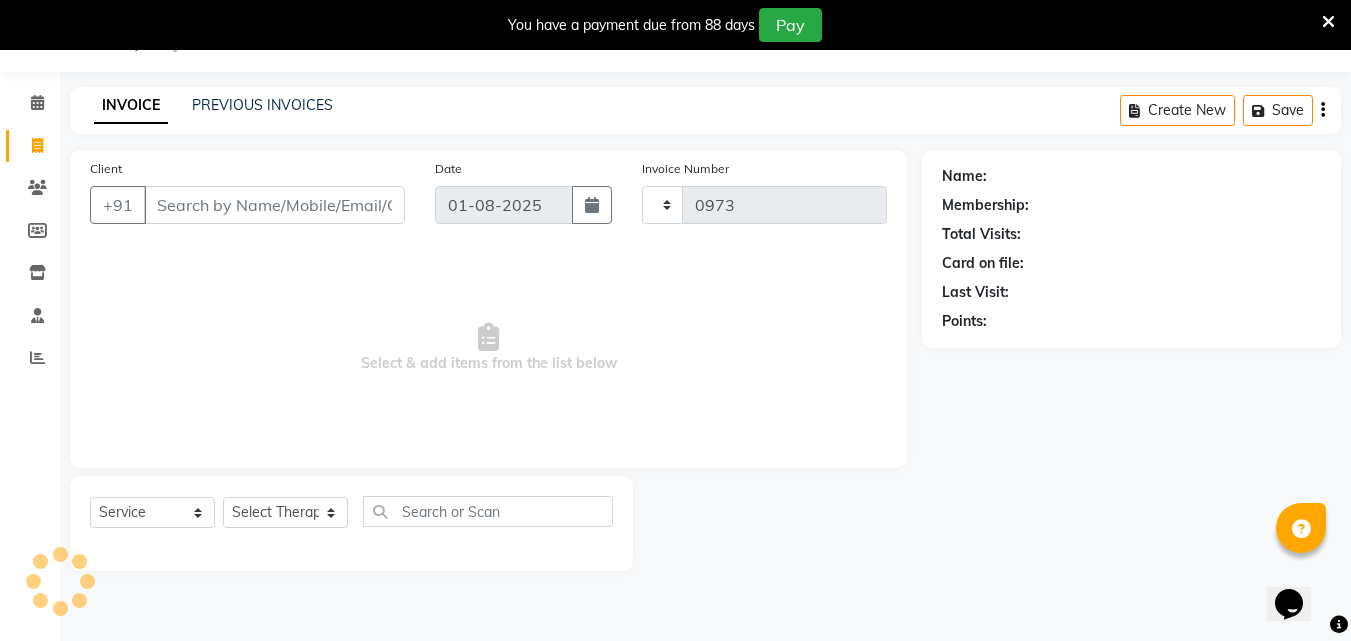 select on "8066" 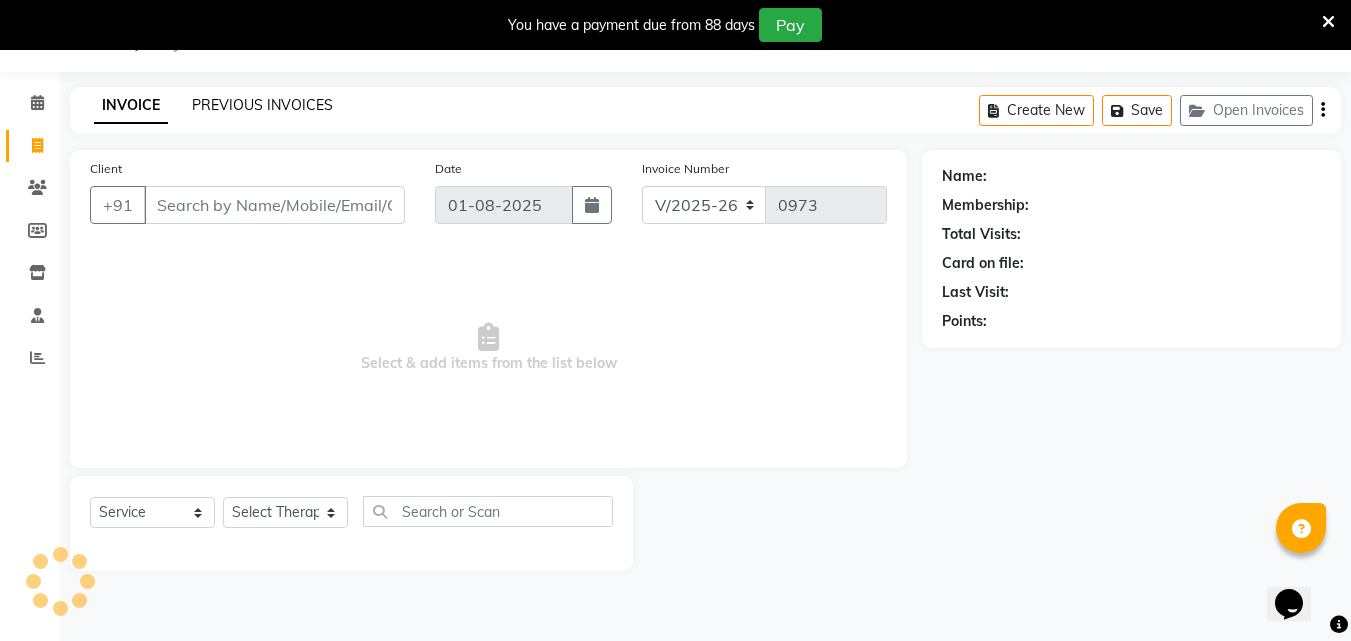 click on "PREVIOUS INVOICES" 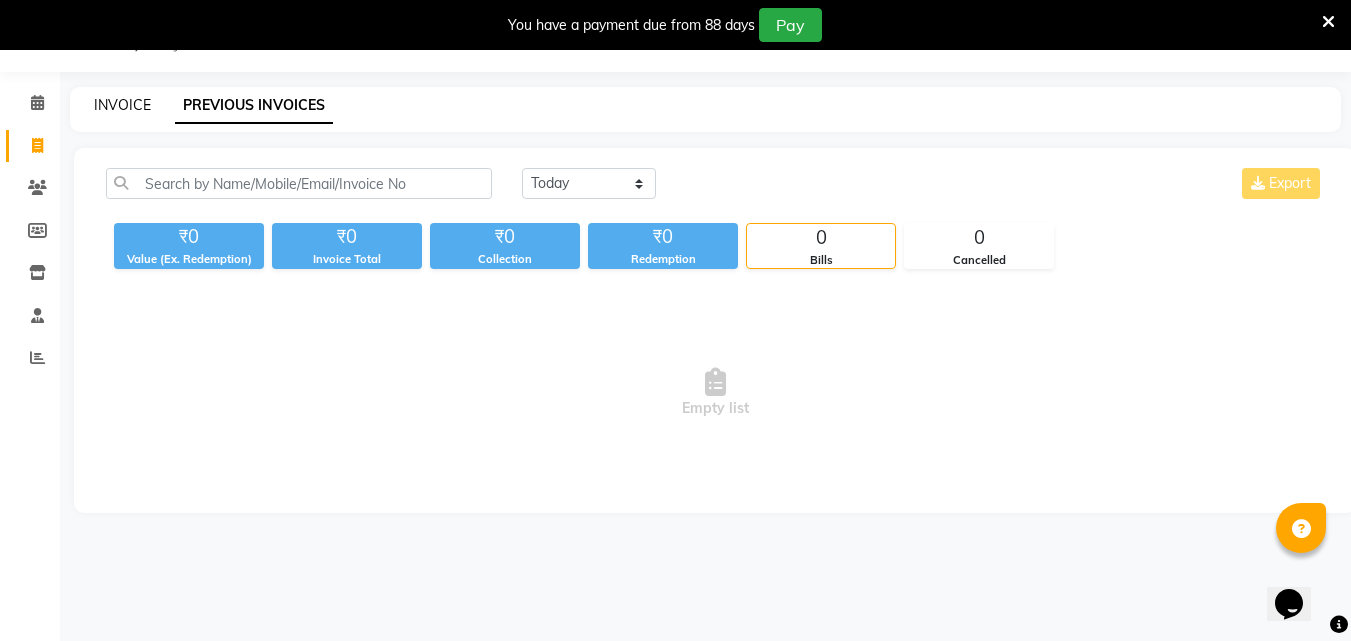 click on "INVOICE" 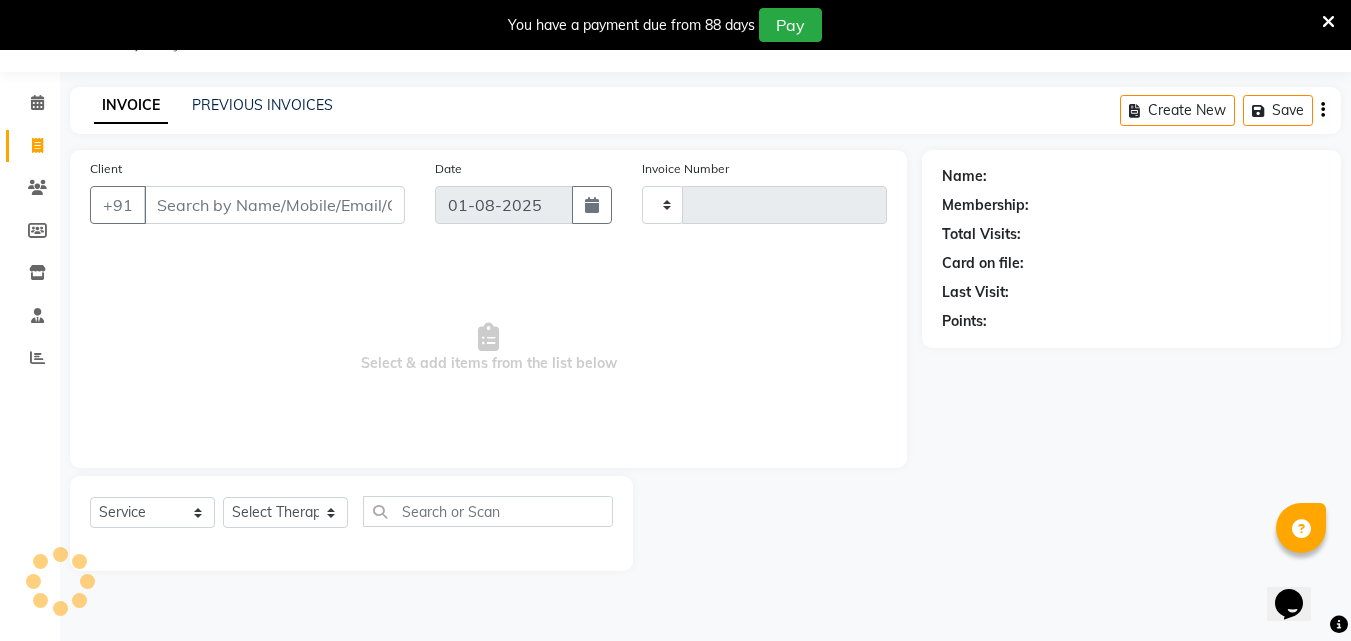 type on "0973" 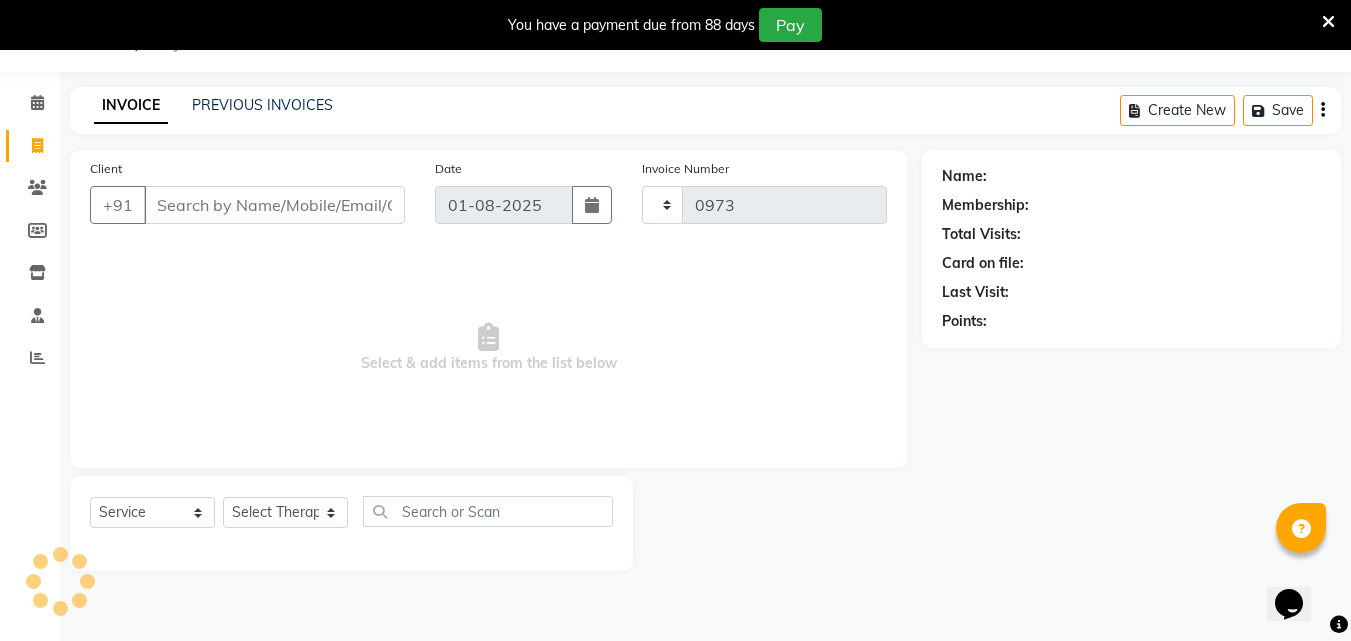 select on "8066" 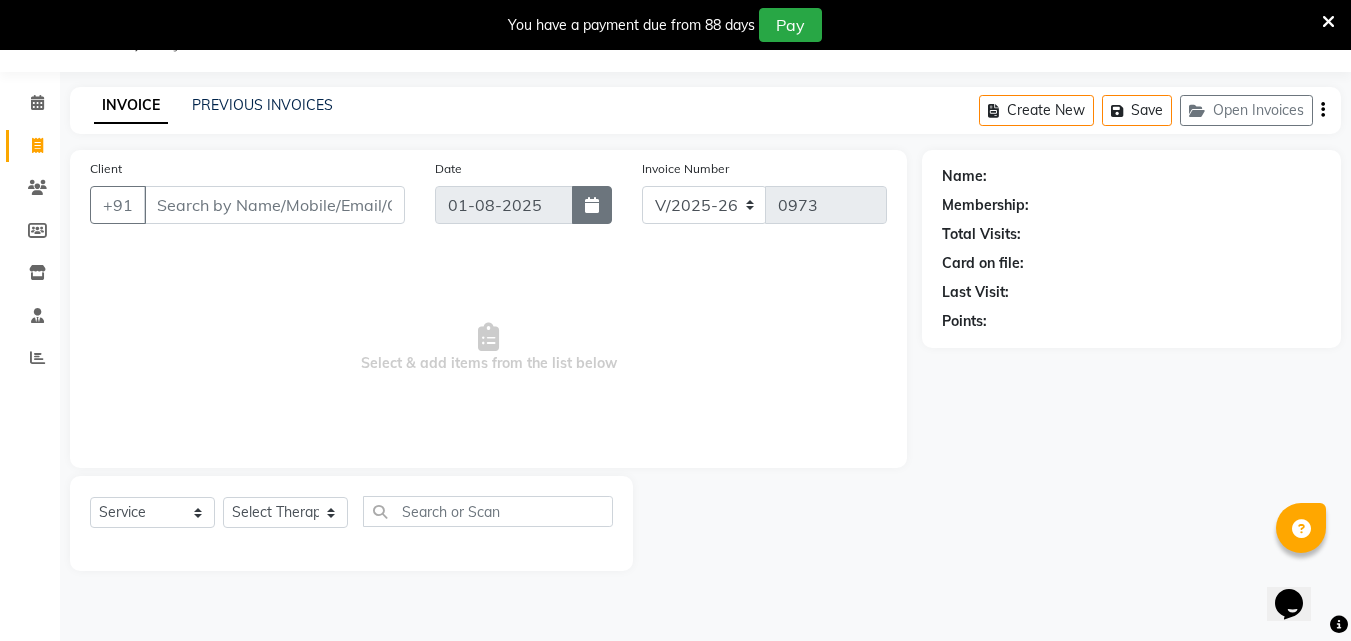 click 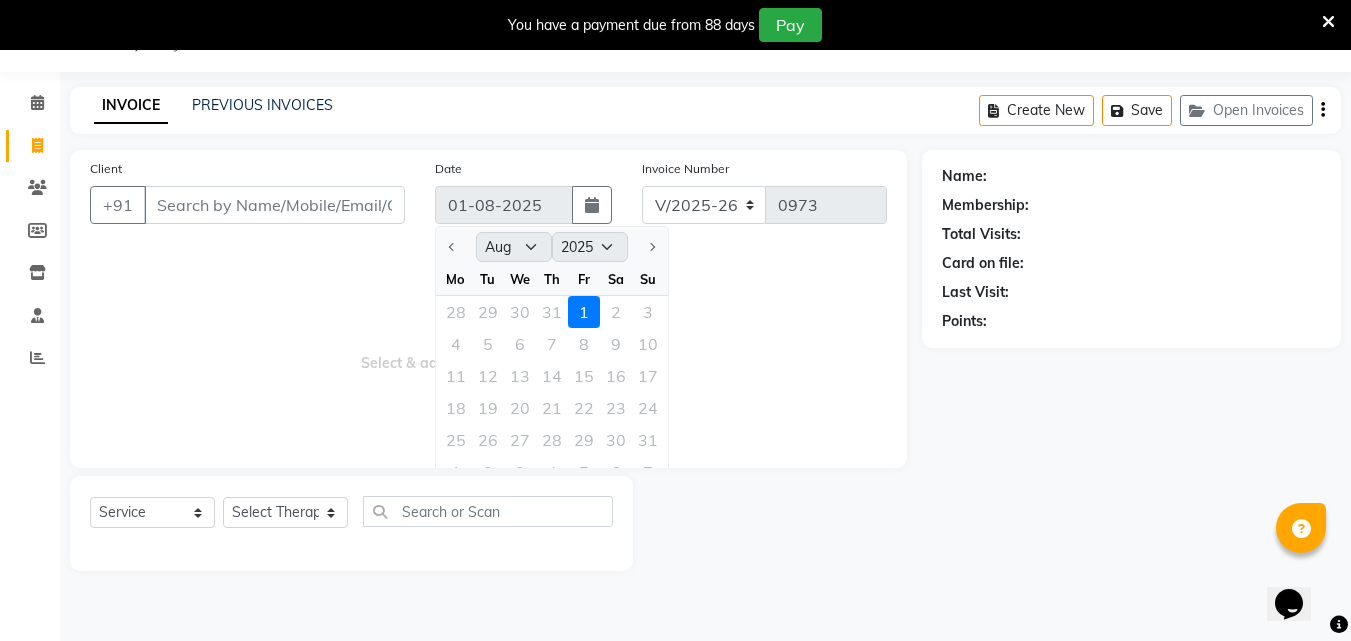 click on "28 29 30 31 1 2 3" 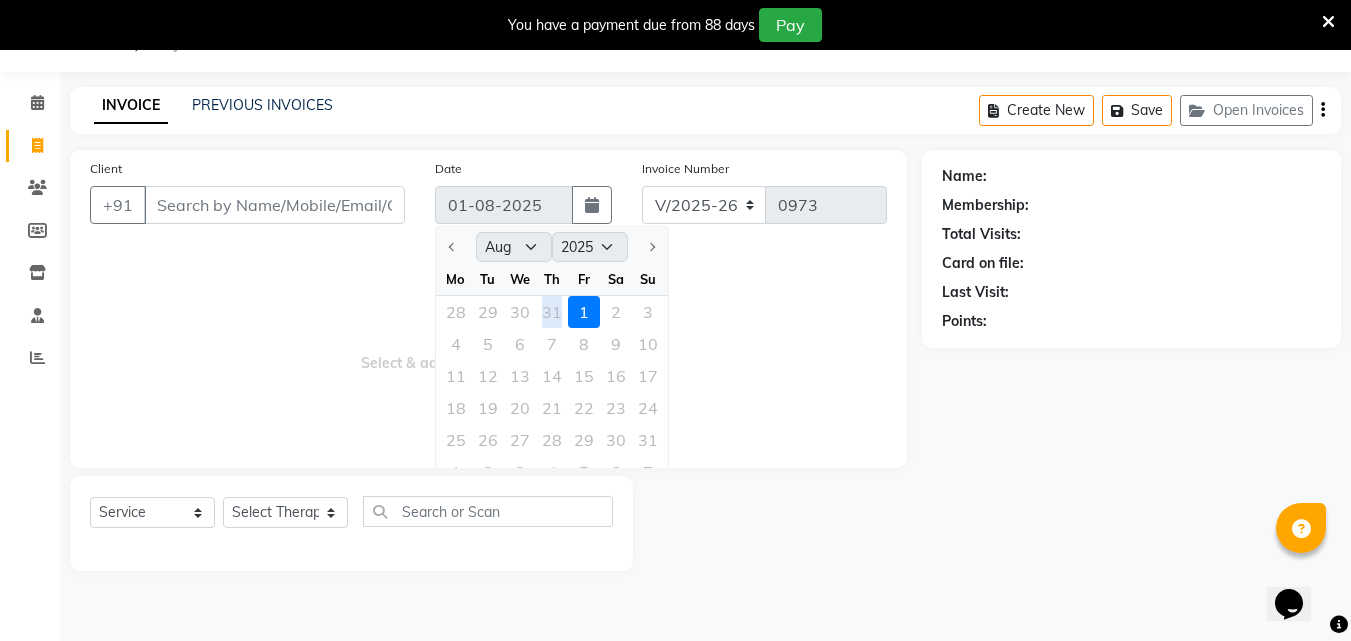click on "28 29 30 31 1 2 3" 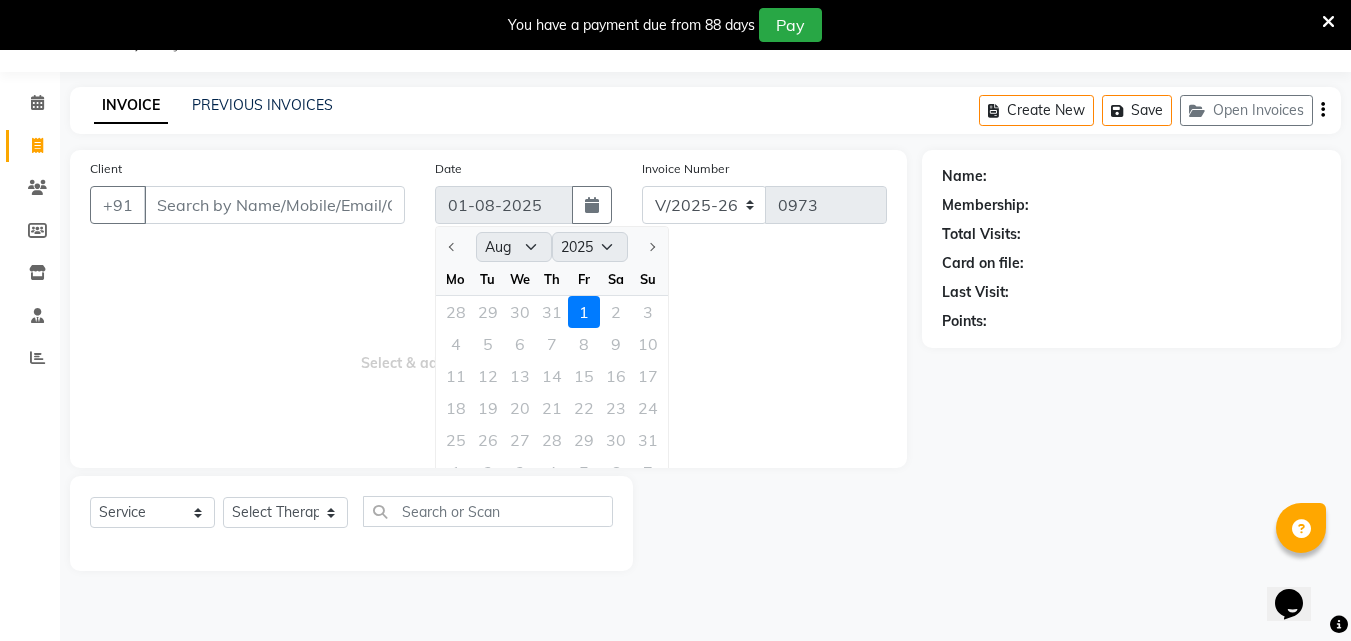 click 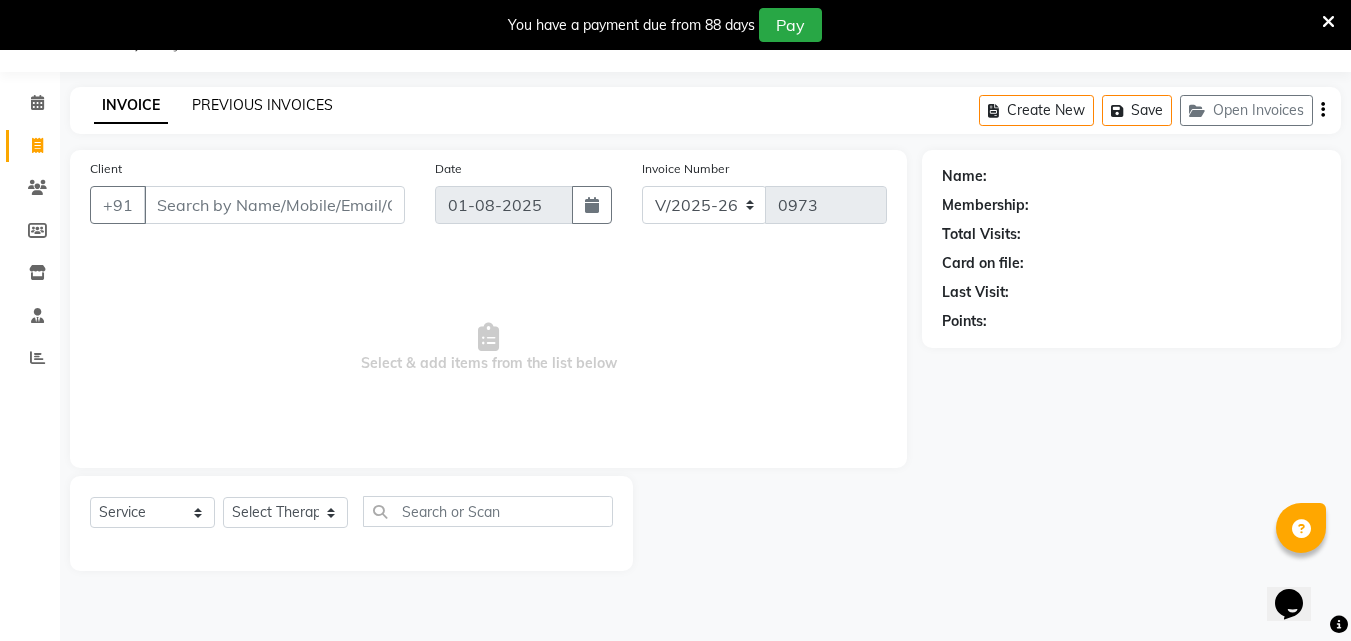 click on "PREVIOUS INVOICES" 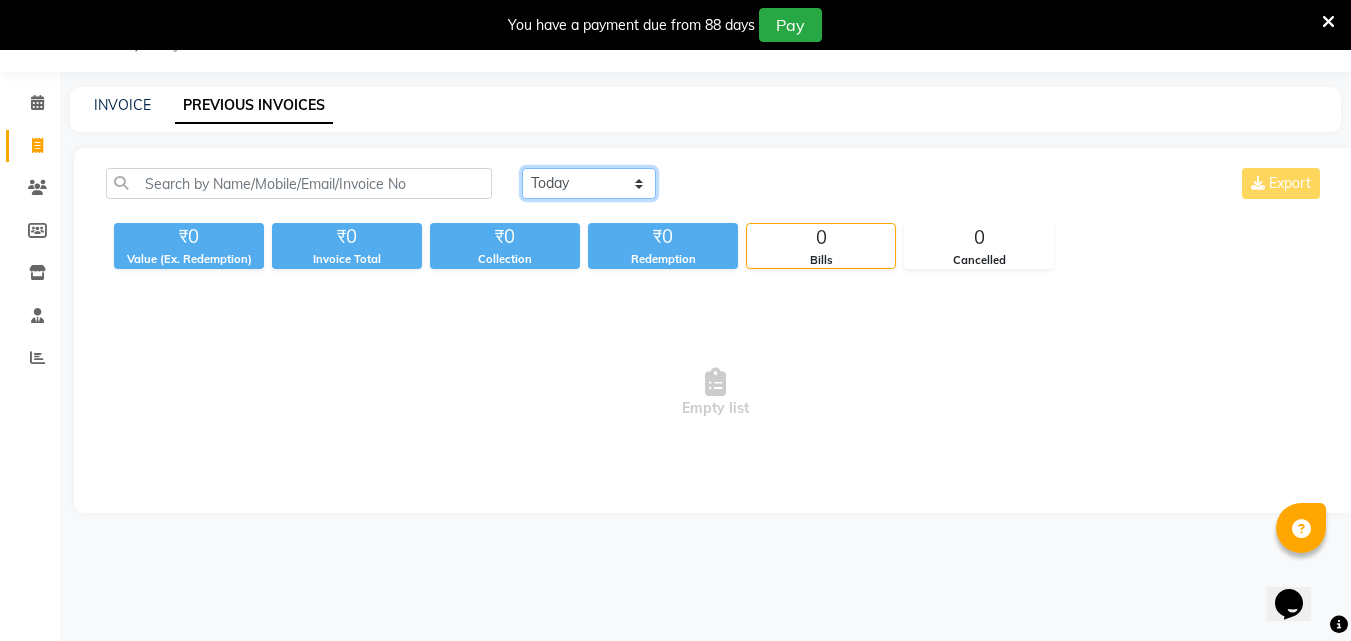 click on "Today Yesterday Custom Range" 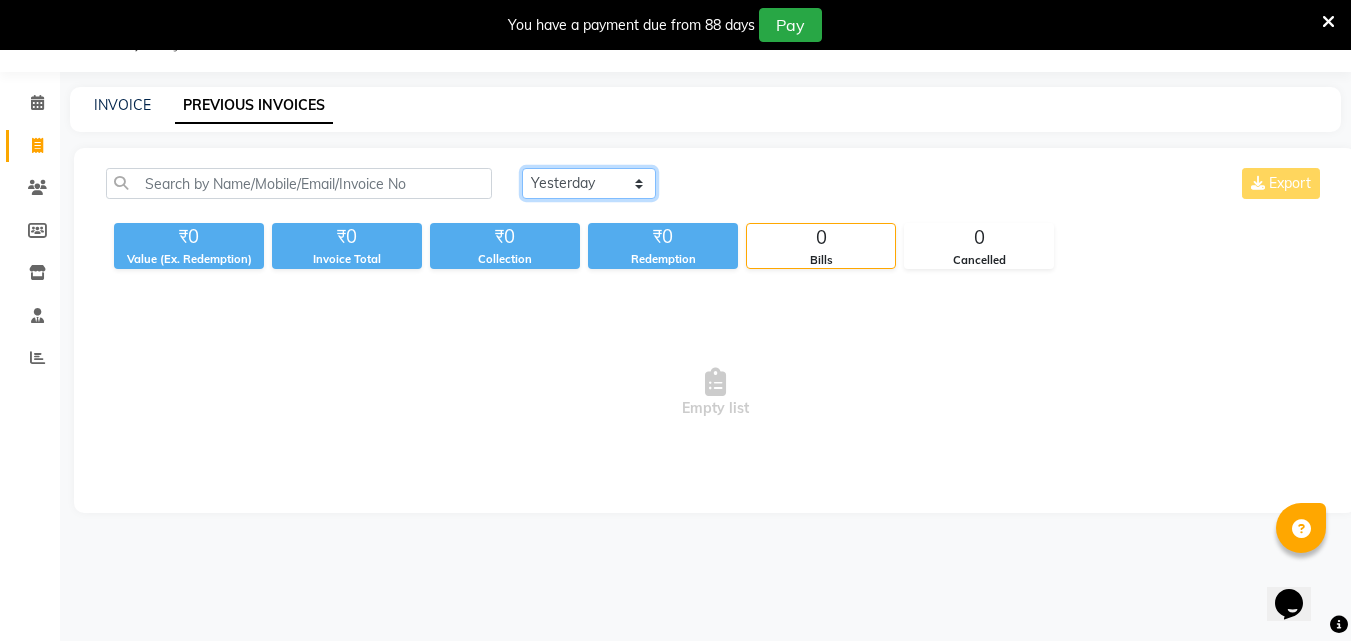 click on "Today Yesterday Custom Range" 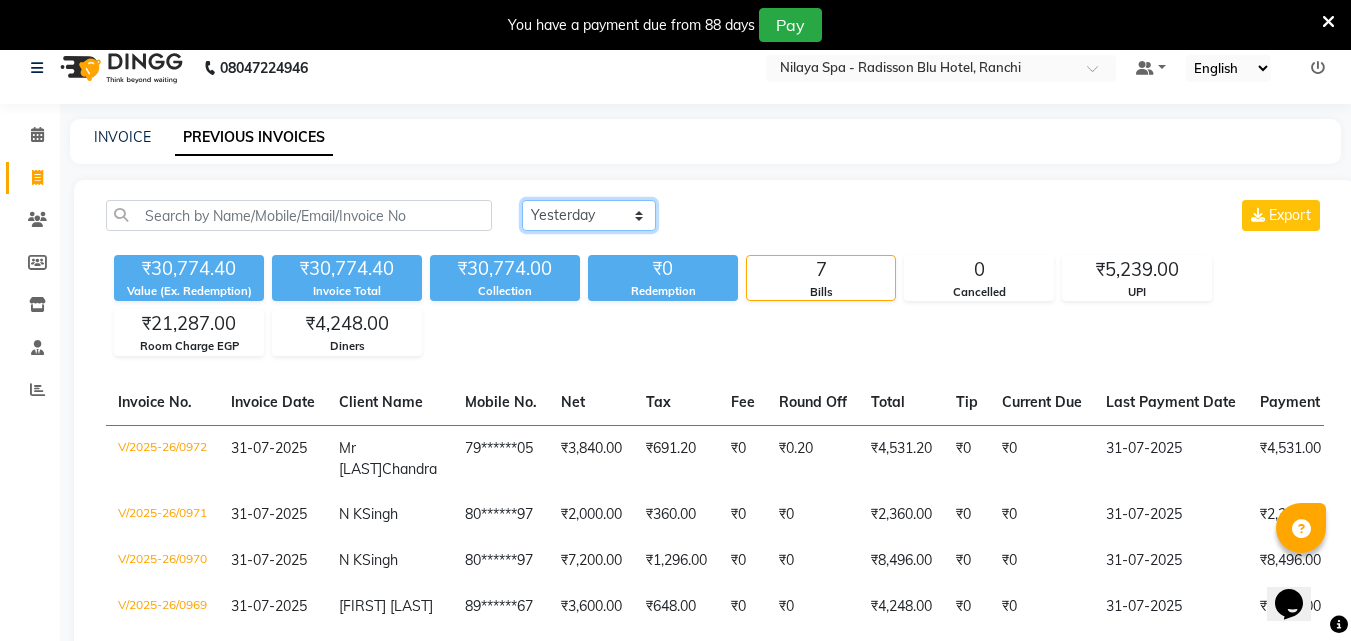 scroll, scrollTop: 0, scrollLeft: 0, axis: both 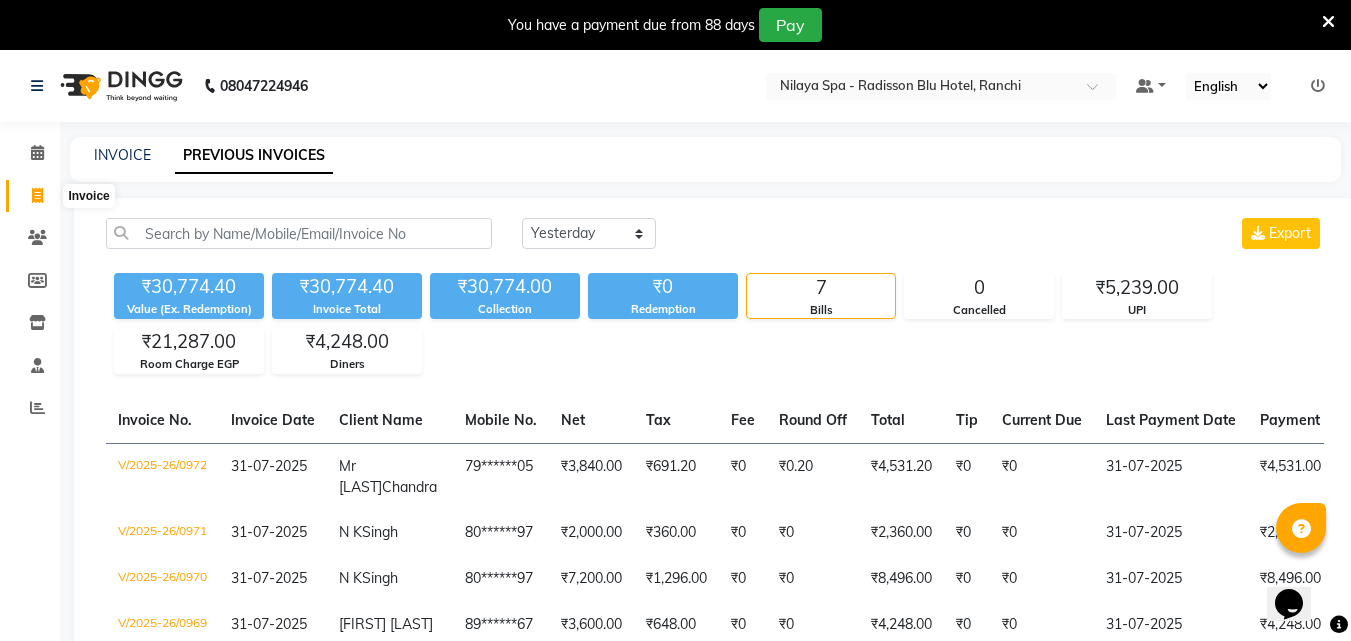 click 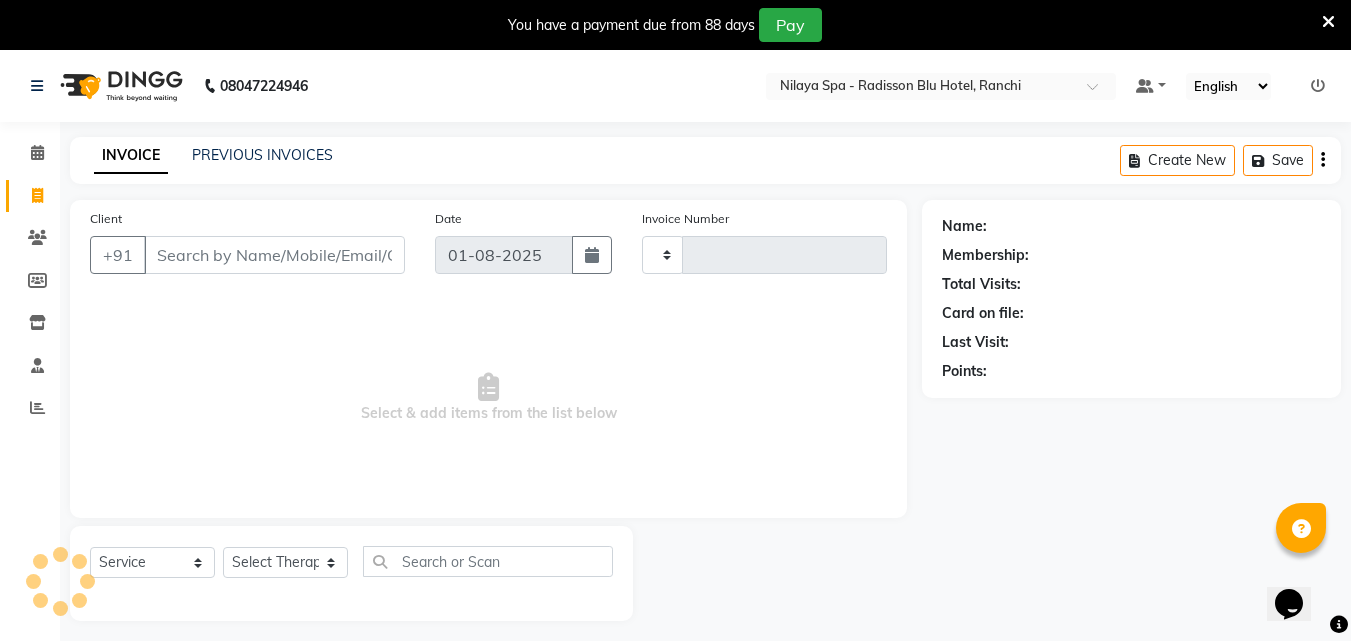 scroll, scrollTop: 50, scrollLeft: 0, axis: vertical 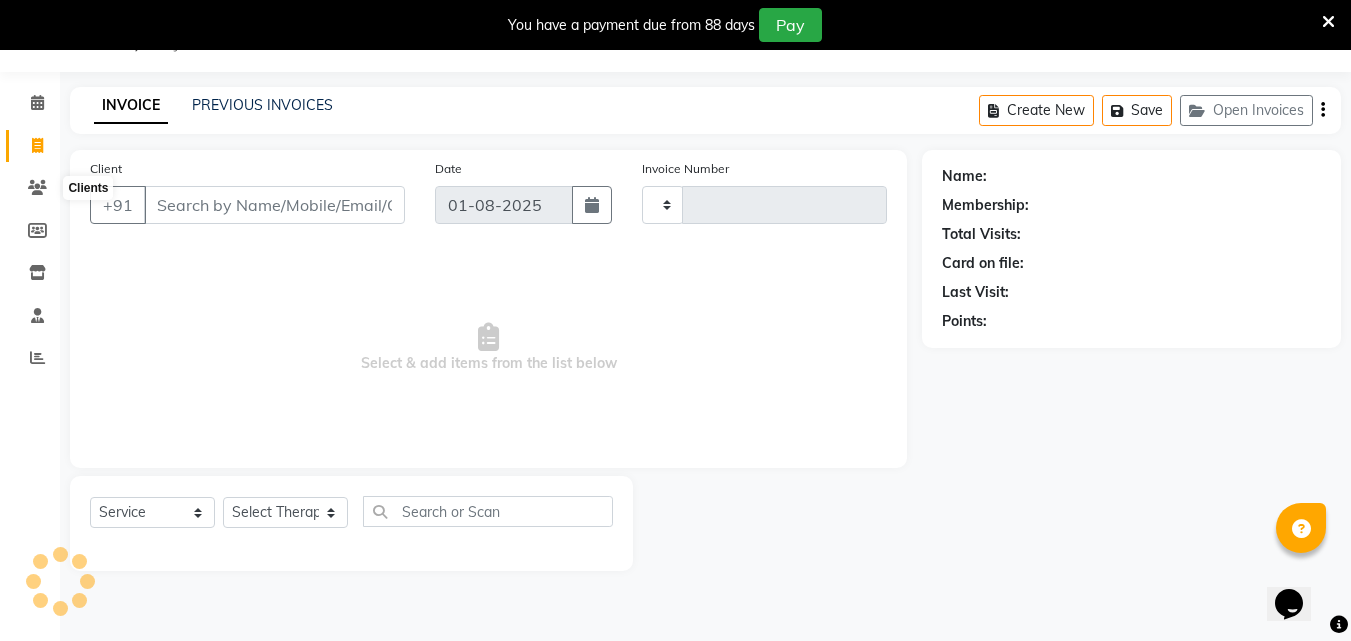 type on "0973" 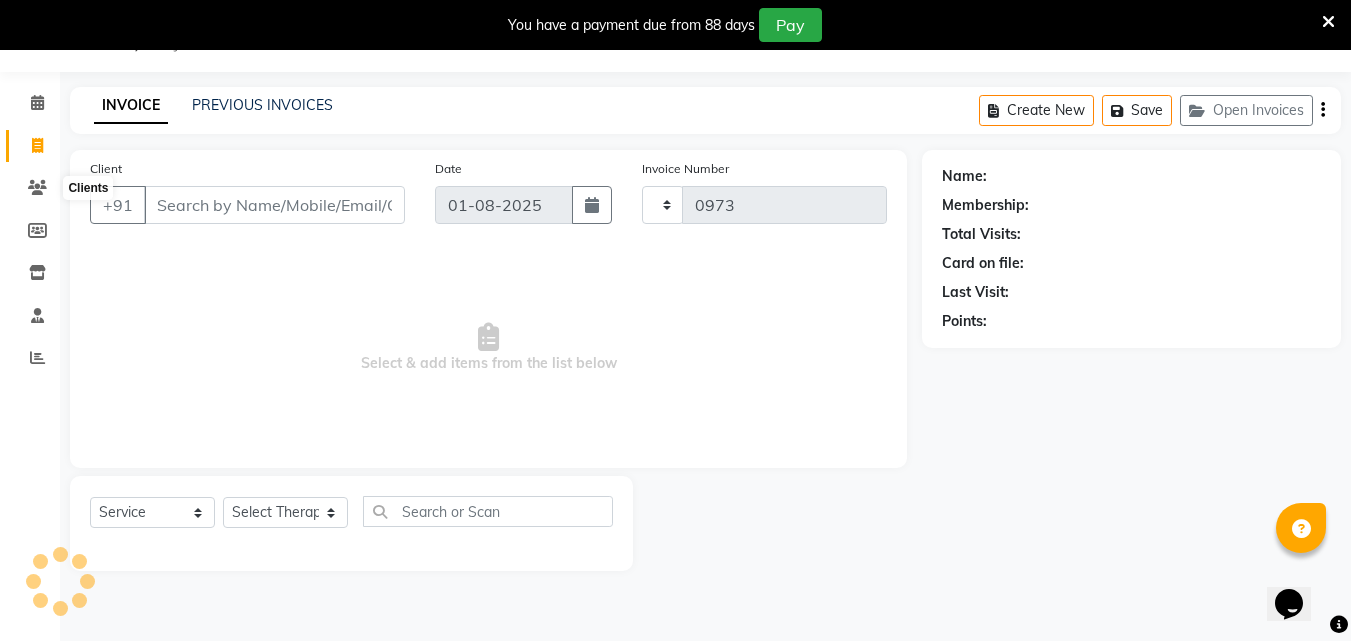 select on "8066" 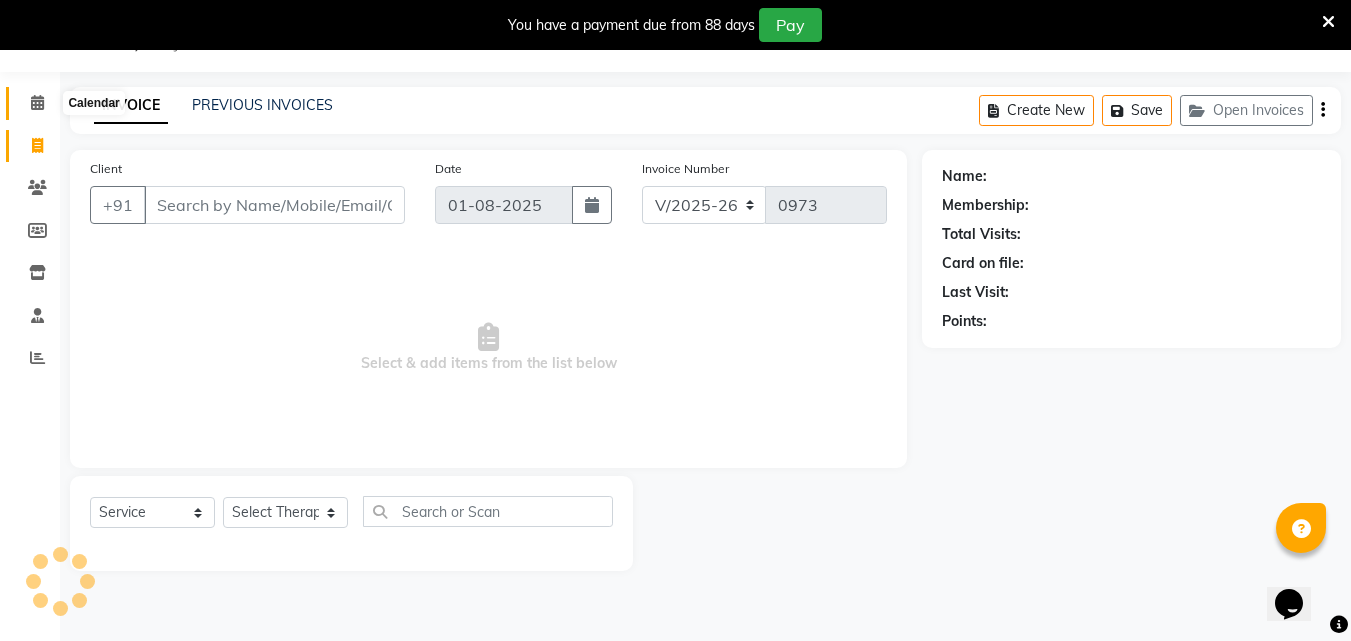 click 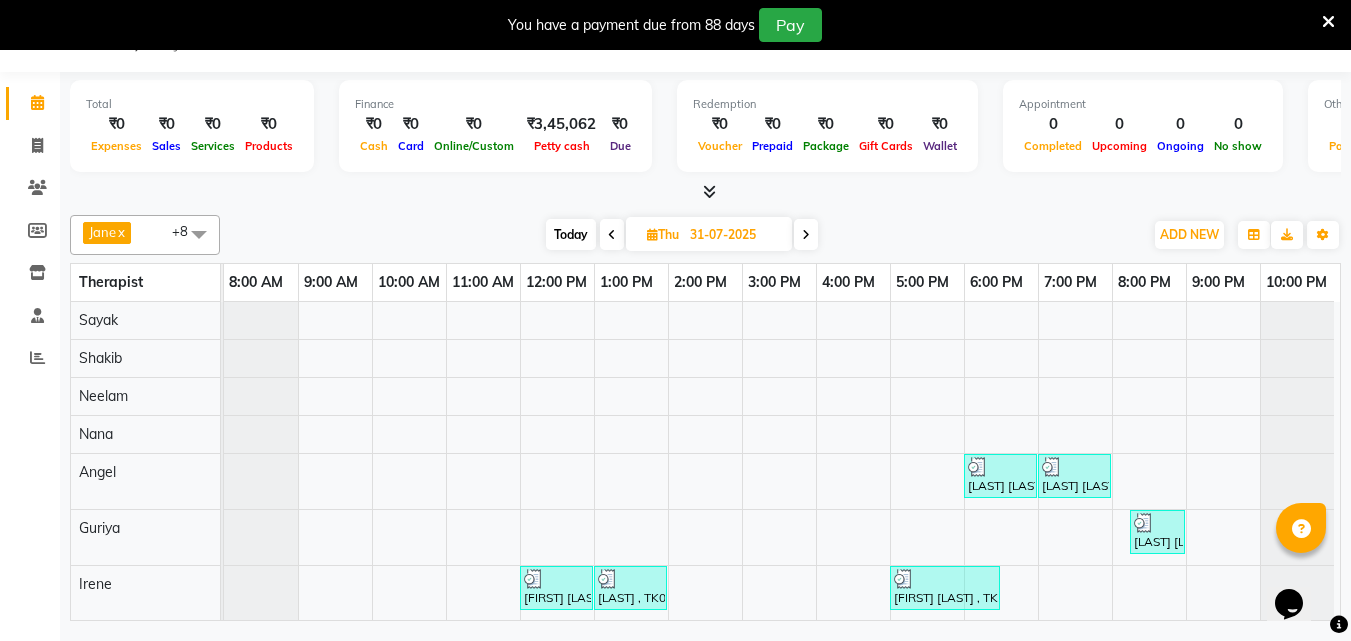 scroll, scrollTop: 65, scrollLeft: 0, axis: vertical 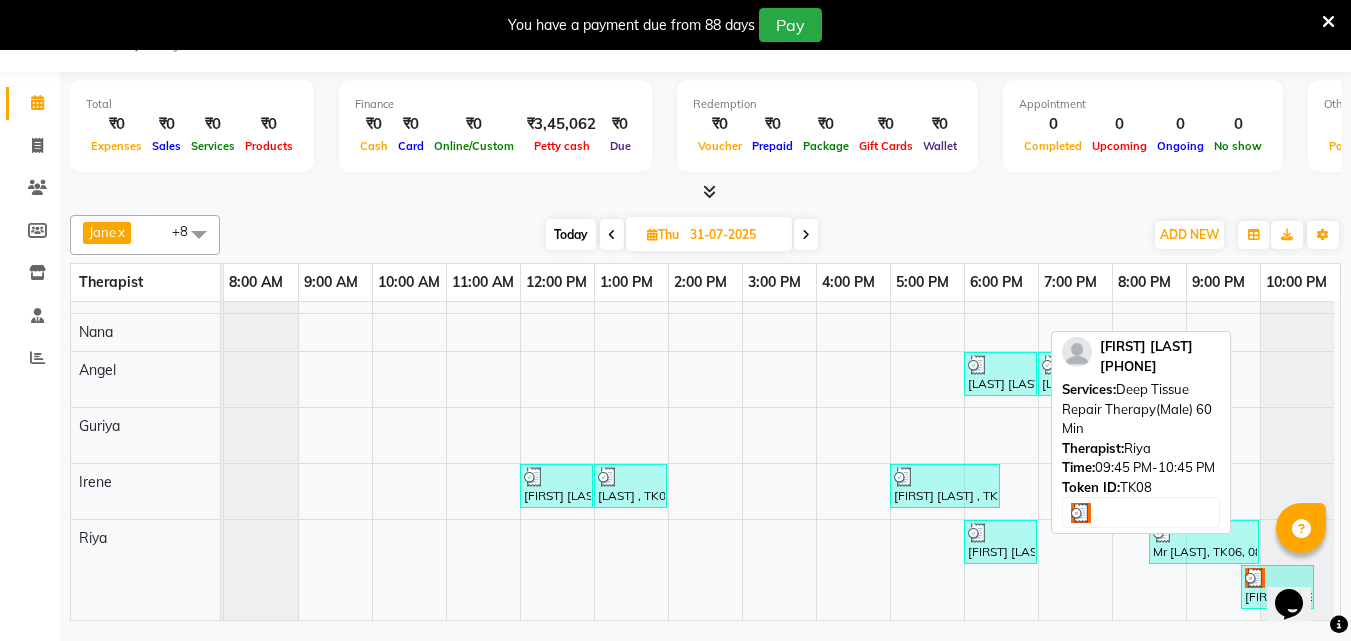 click on "[FIRST] [LAST], TK08, 09:45 PM-10:45 PM, Deep Tissue Repair Therapy(Male) 60 Min" at bounding box center (1277, 587) 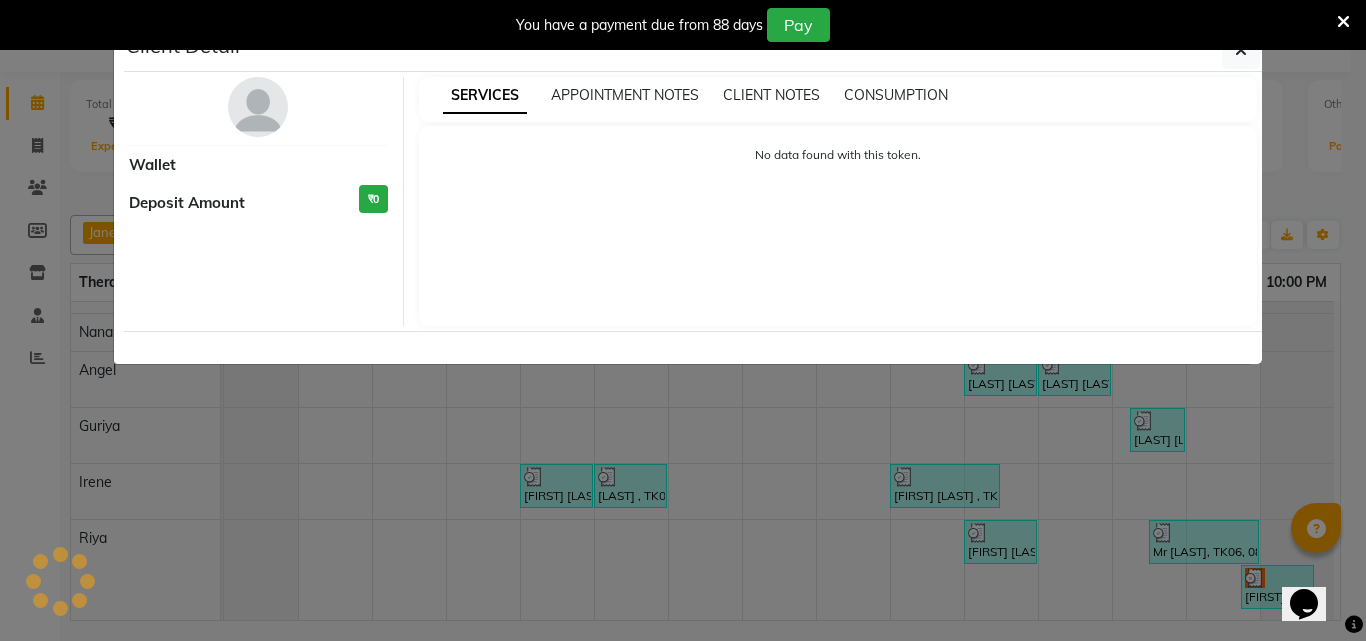 select on "3" 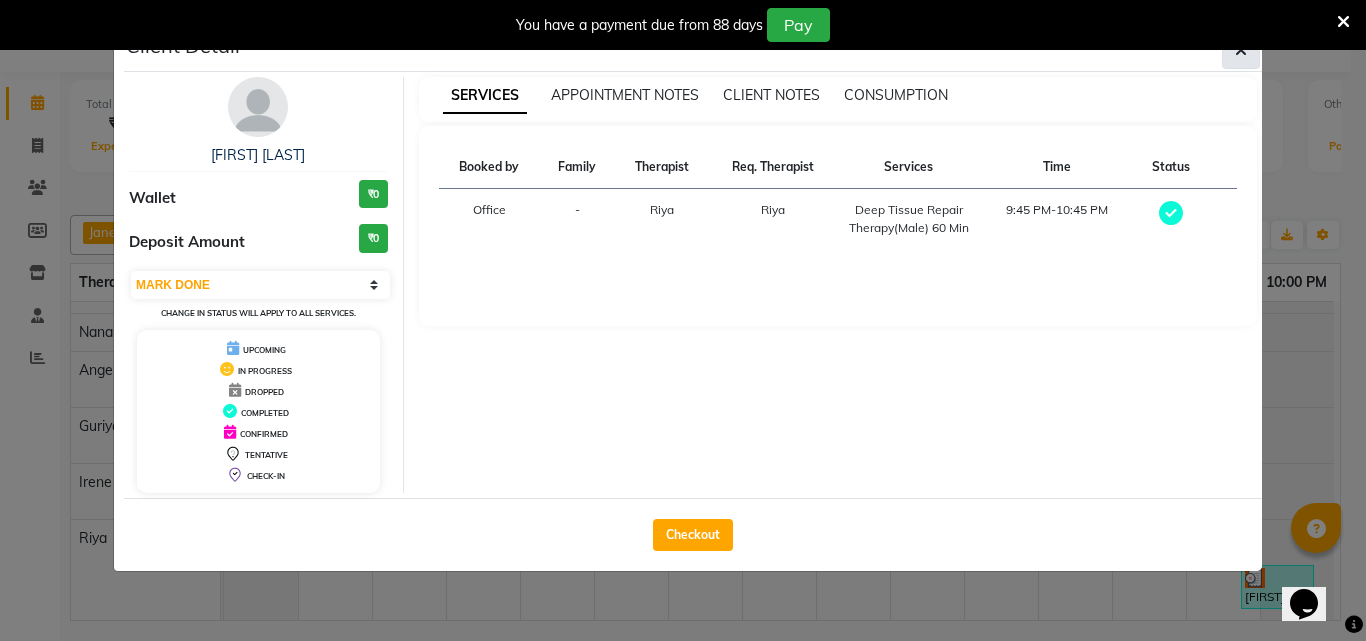 click 